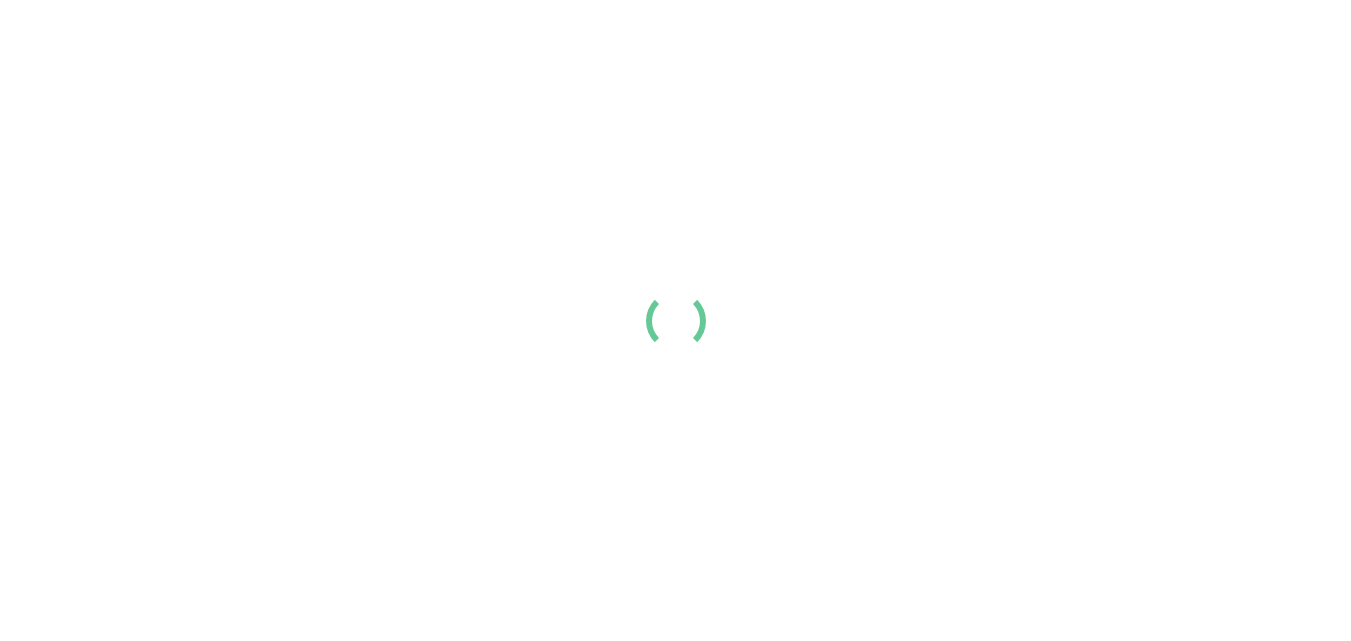 scroll, scrollTop: 0, scrollLeft: 0, axis: both 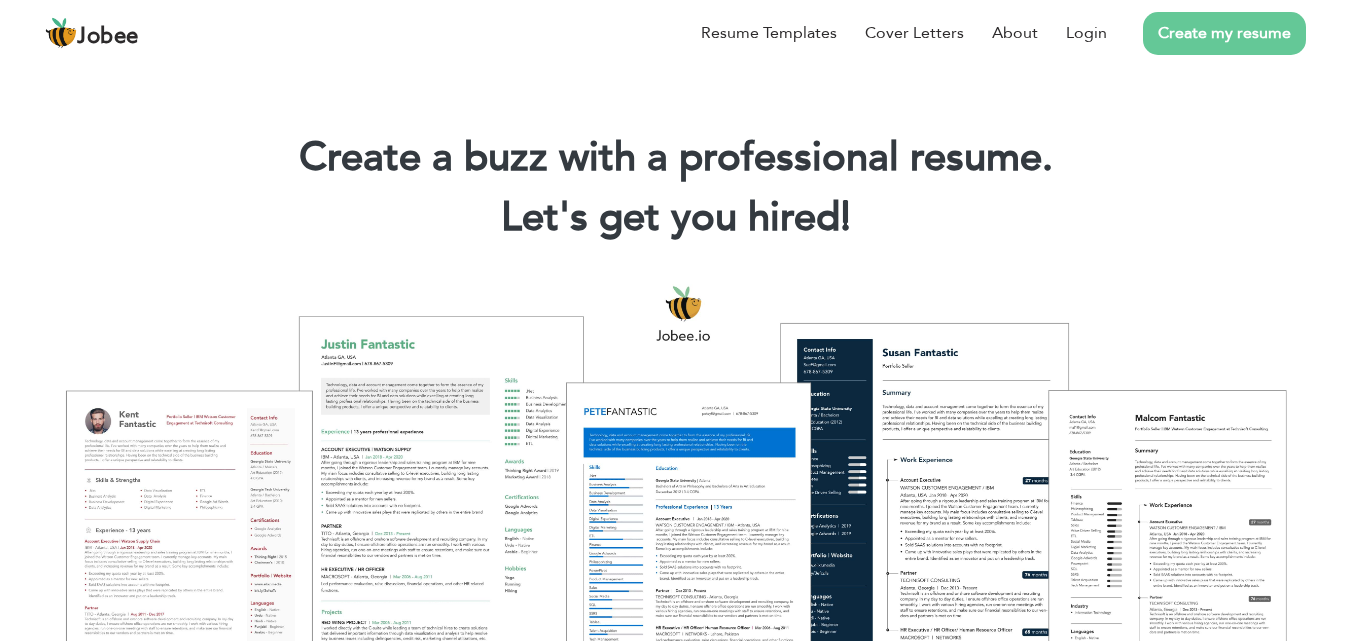 click at bounding box center [675, 493] 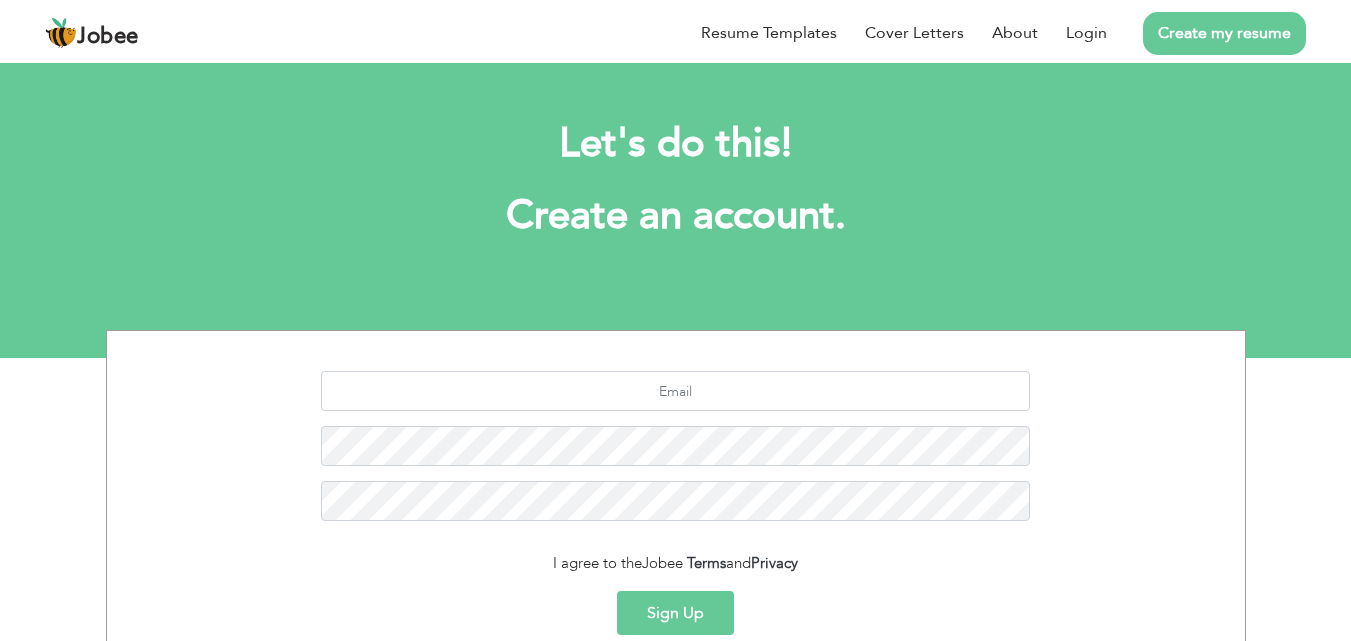 scroll, scrollTop: 0, scrollLeft: 0, axis: both 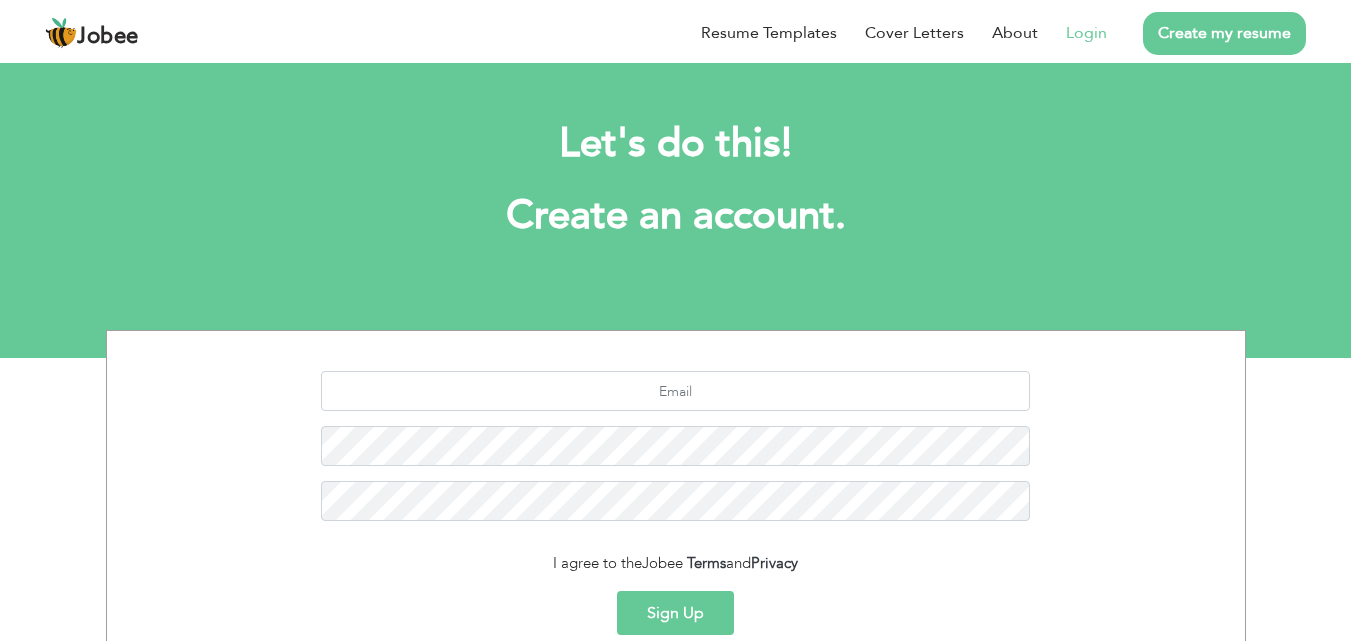 click on "Login" at bounding box center [1086, 33] 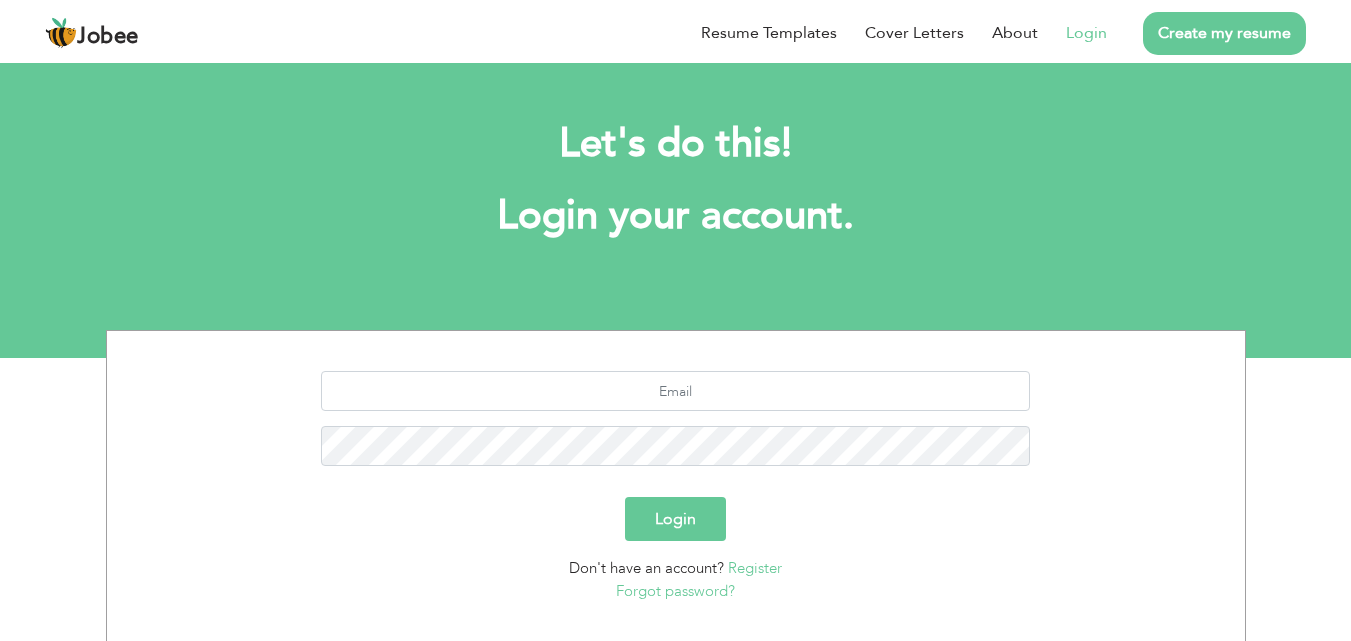 scroll, scrollTop: 0, scrollLeft: 0, axis: both 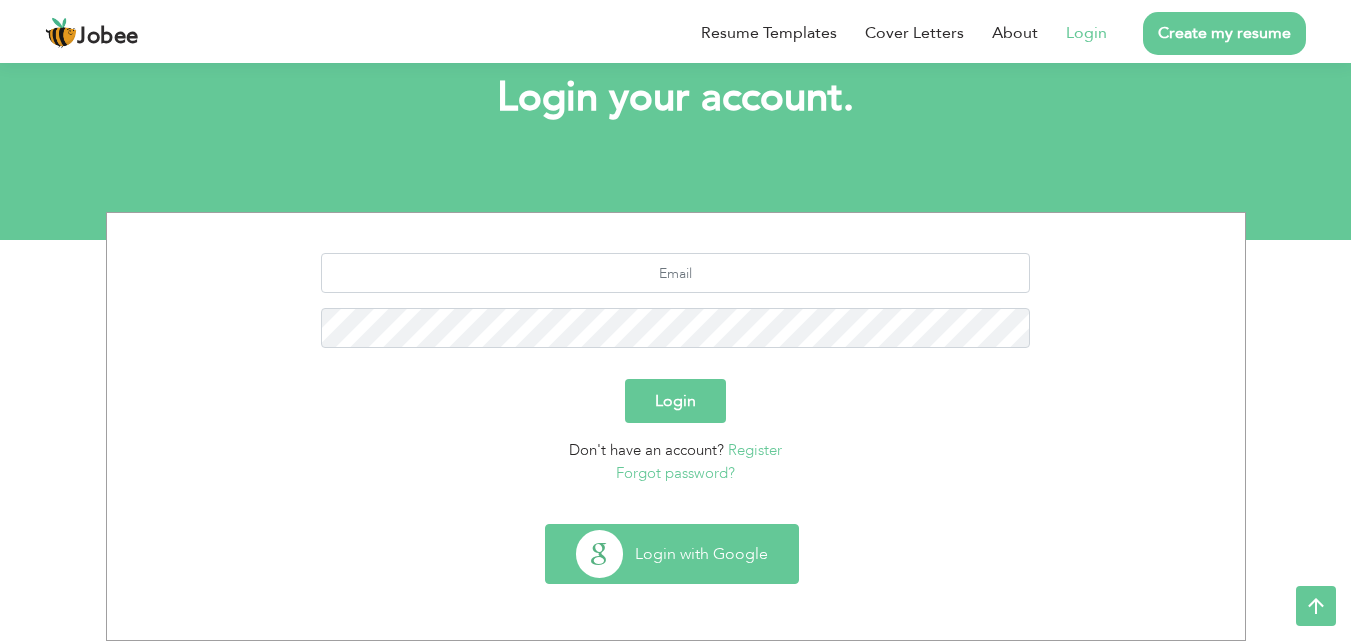 click on "Login with Google" at bounding box center [672, 554] 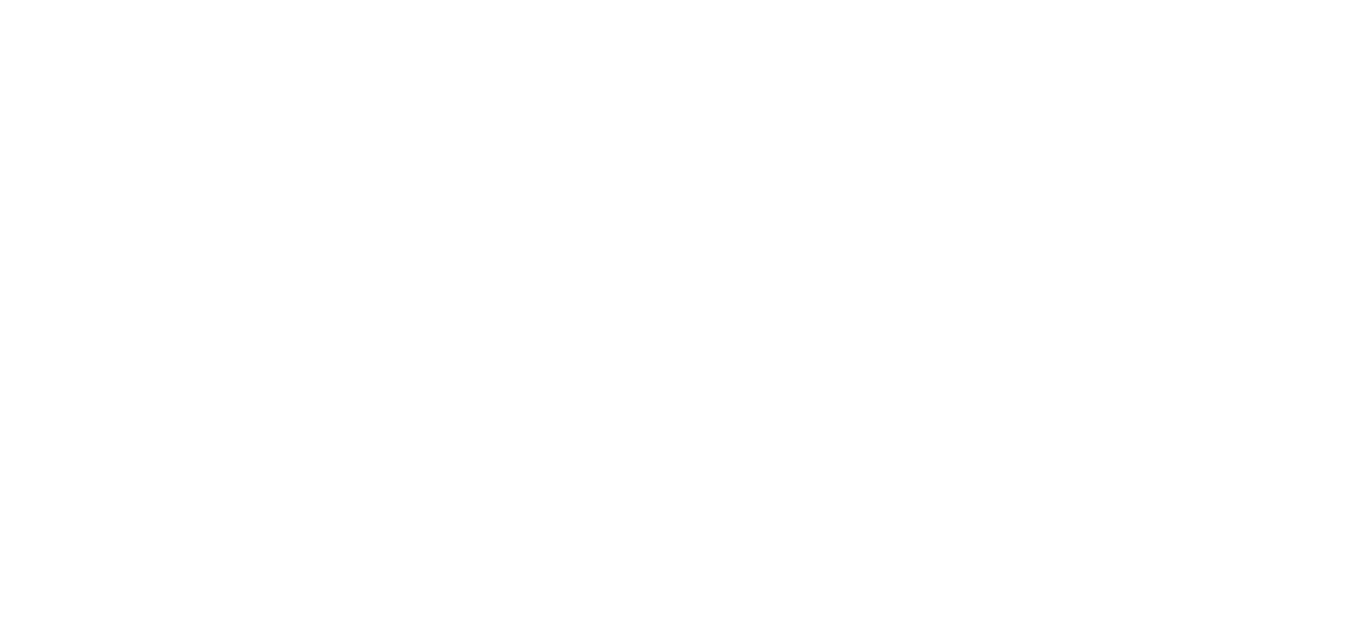 scroll, scrollTop: 0, scrollLeft: 0, axis: both 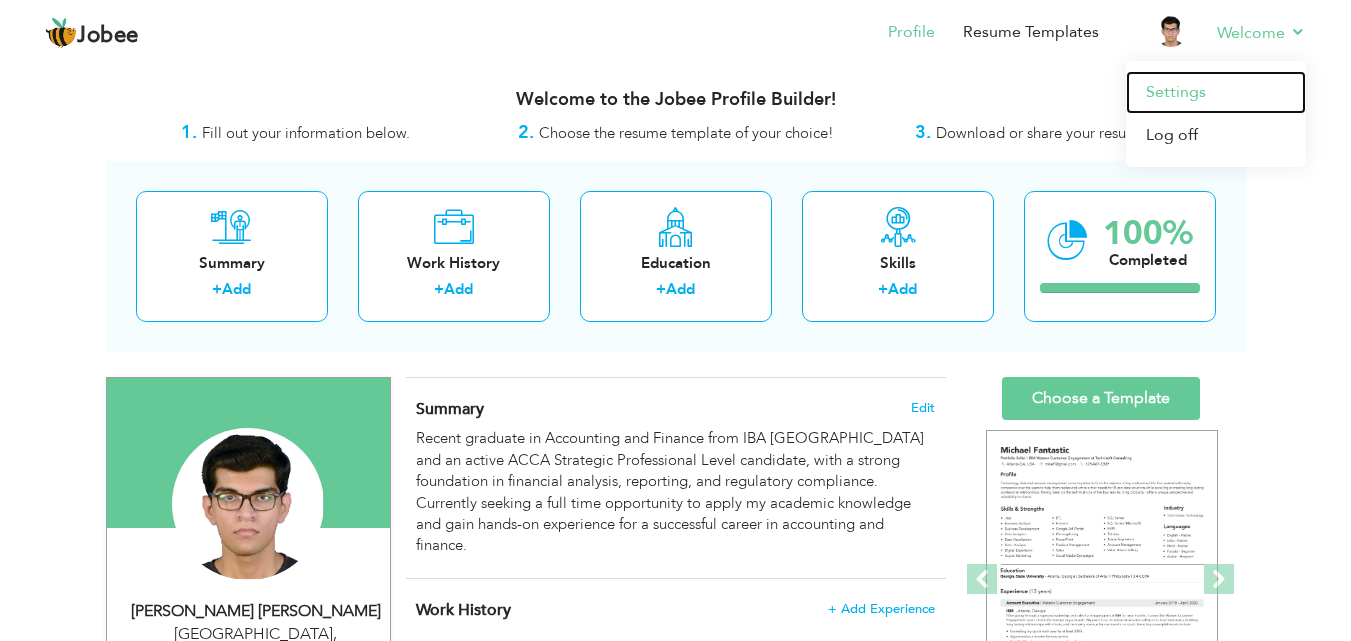 click on "Settings" at bounding box center [1216, 92] 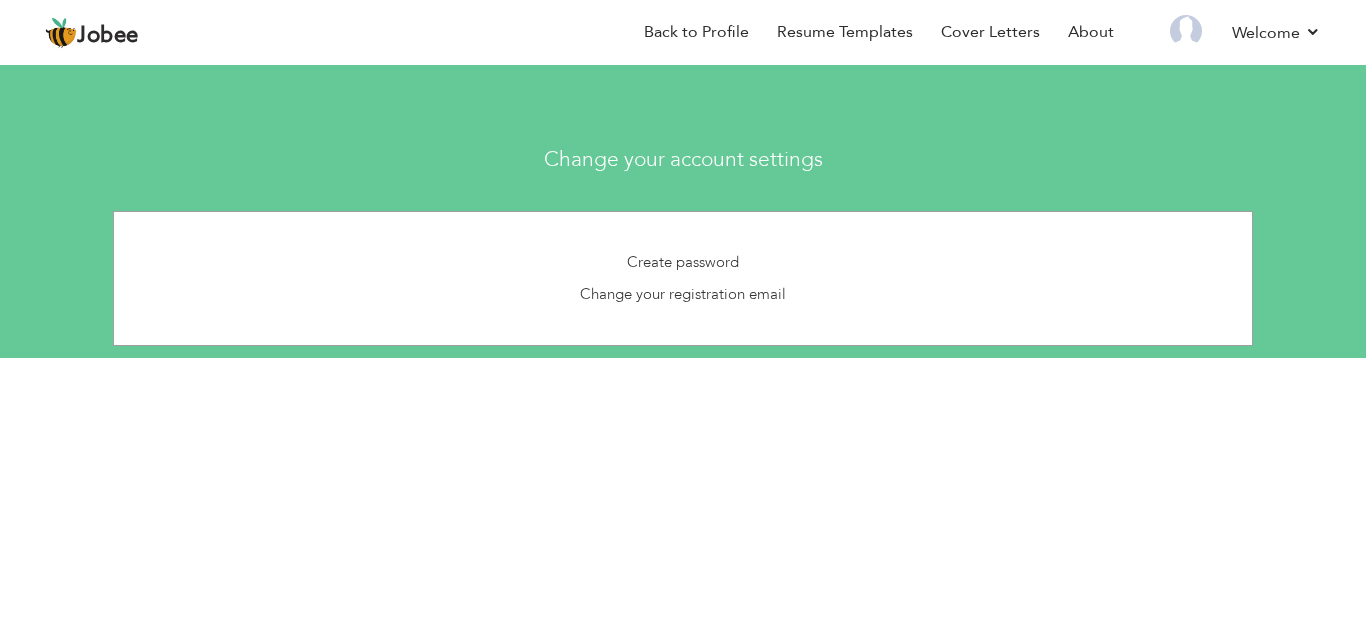 scroll, scrollTop: 0, scrollLeft: 0, axis: both 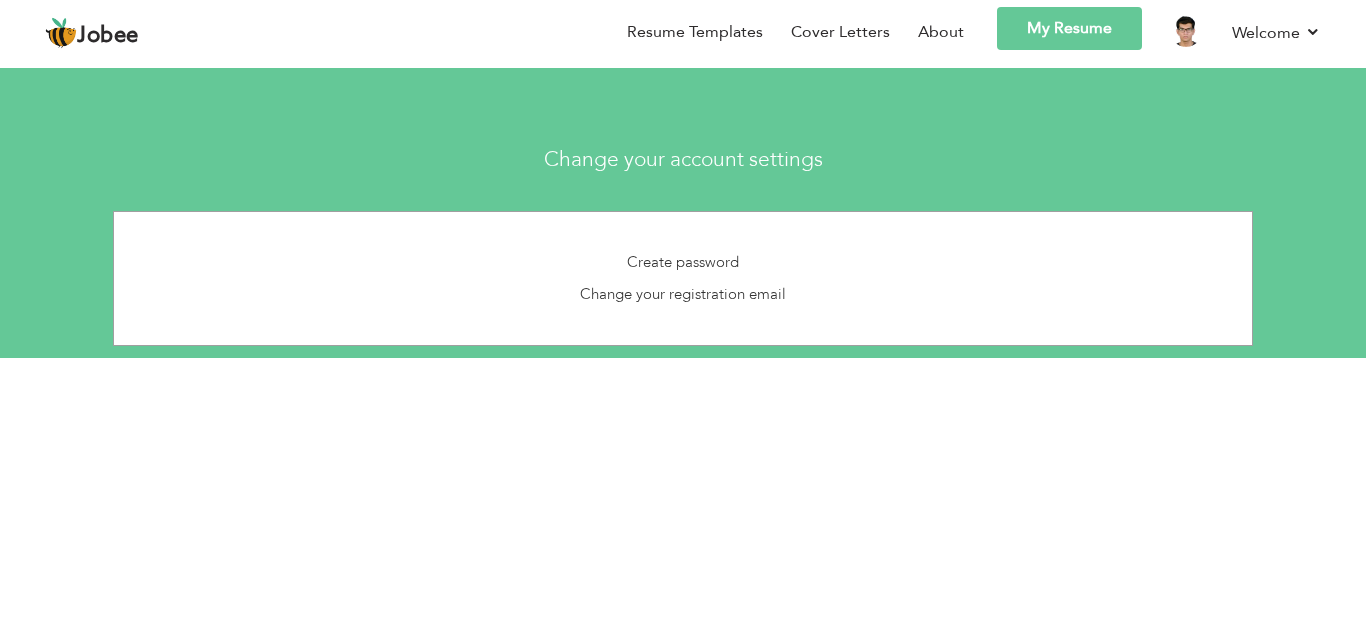 click on "Change your registration email" at bounding box center [683, 294] 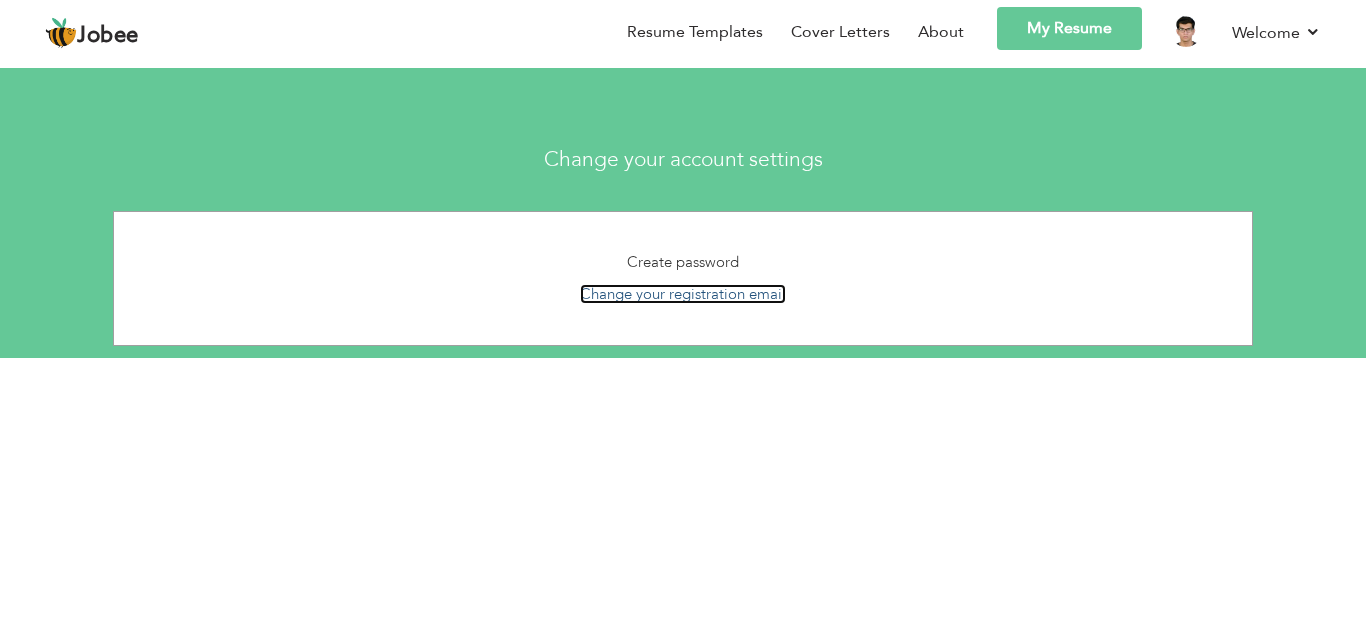 click on "Change your registration email" at bounding box center (683, 294) 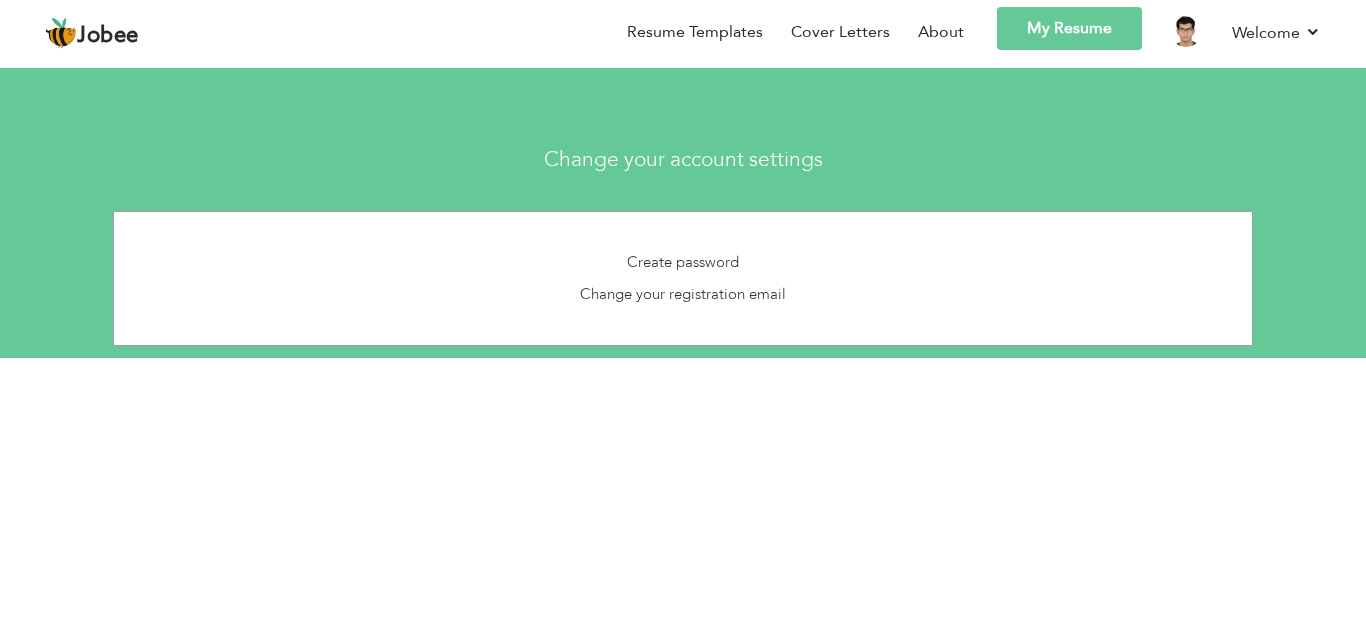 drag, startPoint x: 495, startPoint y: 58, endPoint x: 580, endPoint y: 180, distance: 148.69095 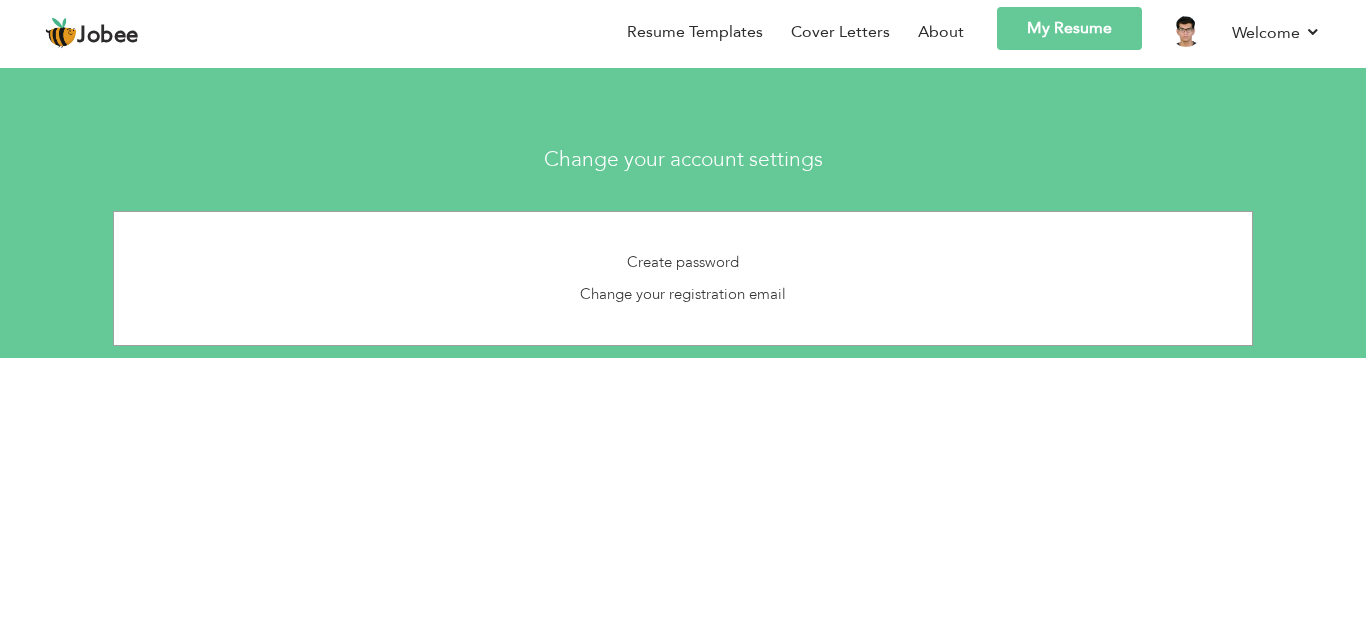 click on "Change your account settings
Create password                  Change your registration email
×
Cancel Subscription
Are you sure you want to cancel your subscription?
Not Now
Cancel" at bounding box center [683, 208] 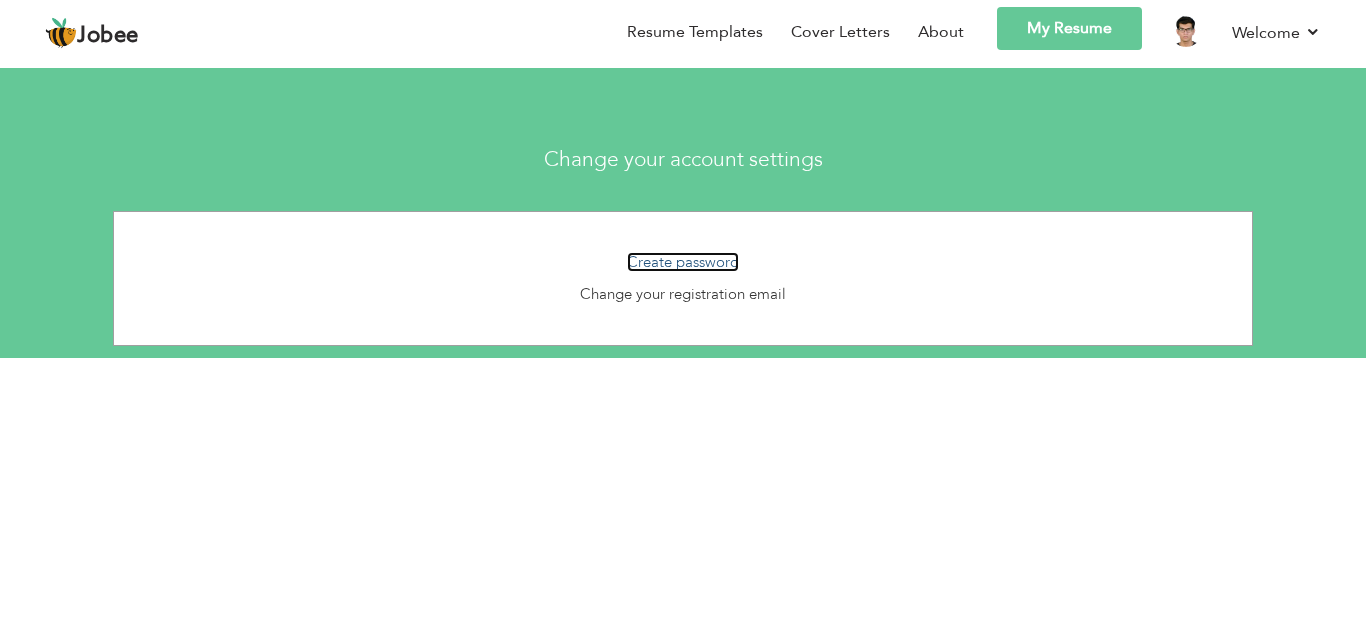 click on "Create password" at bounding box center (683, 262) 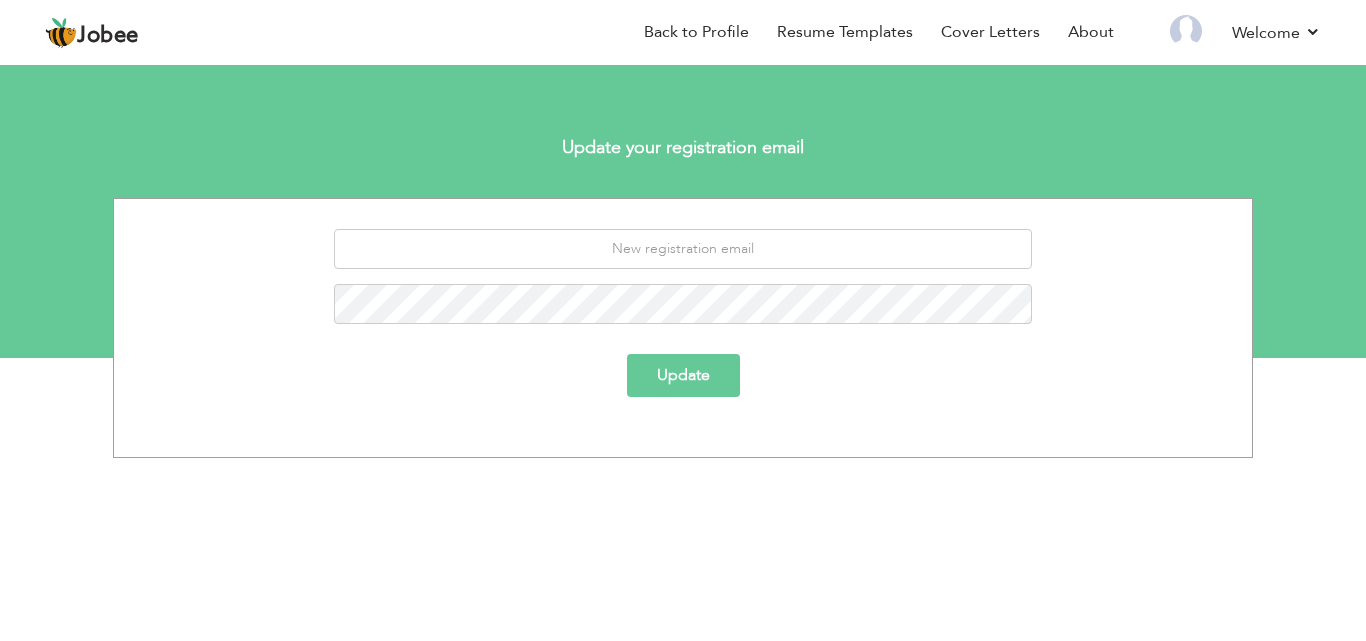 scroll, scrollTop: 0, scrollLeft: 0, axis: both 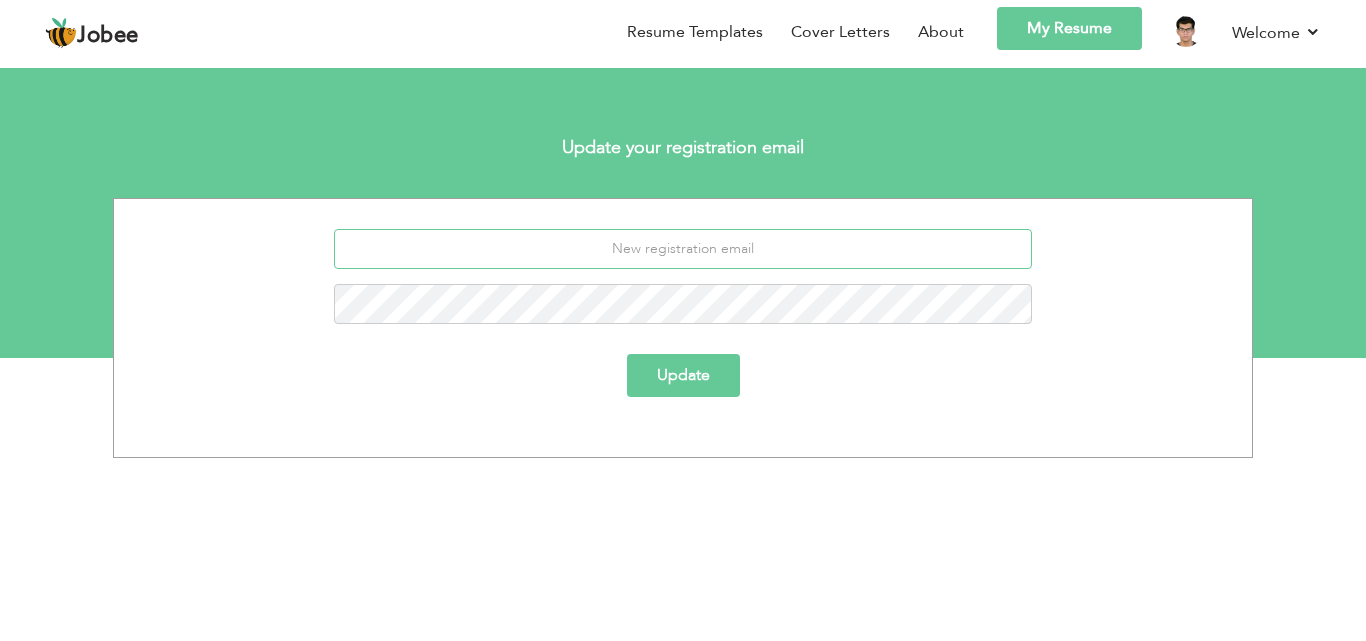 click at bounding box center (683, 249) 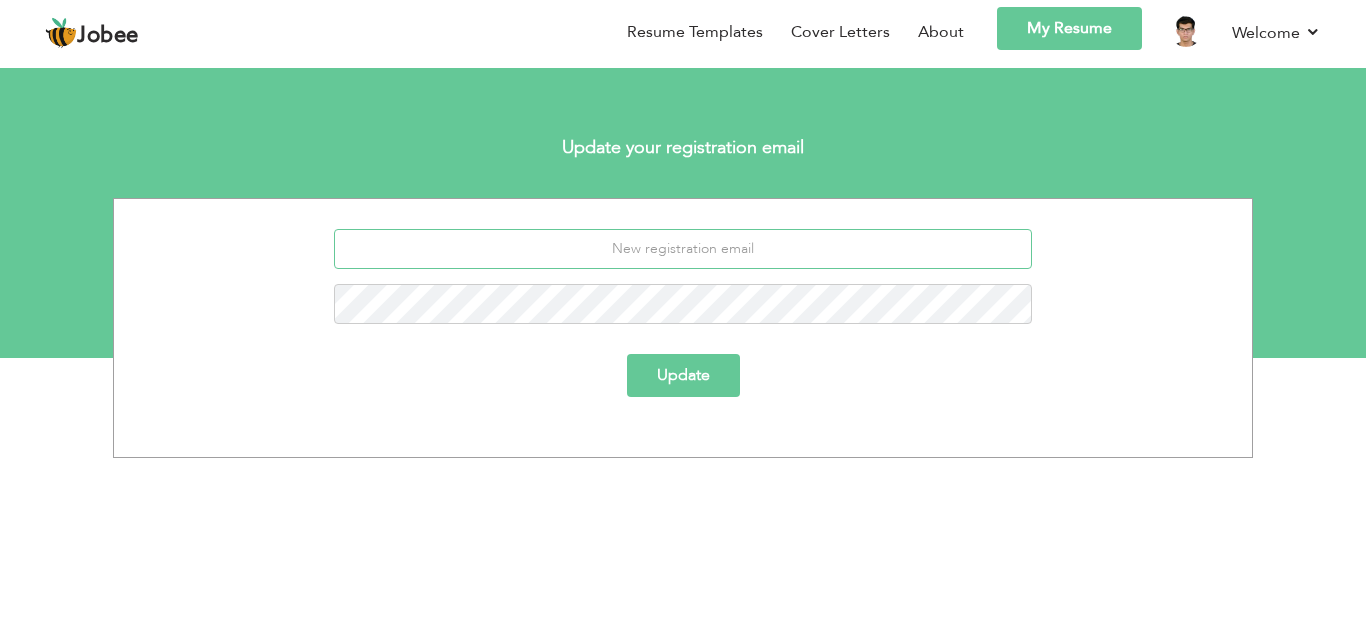 type on "hshaikhmuhammad@gmail.com" 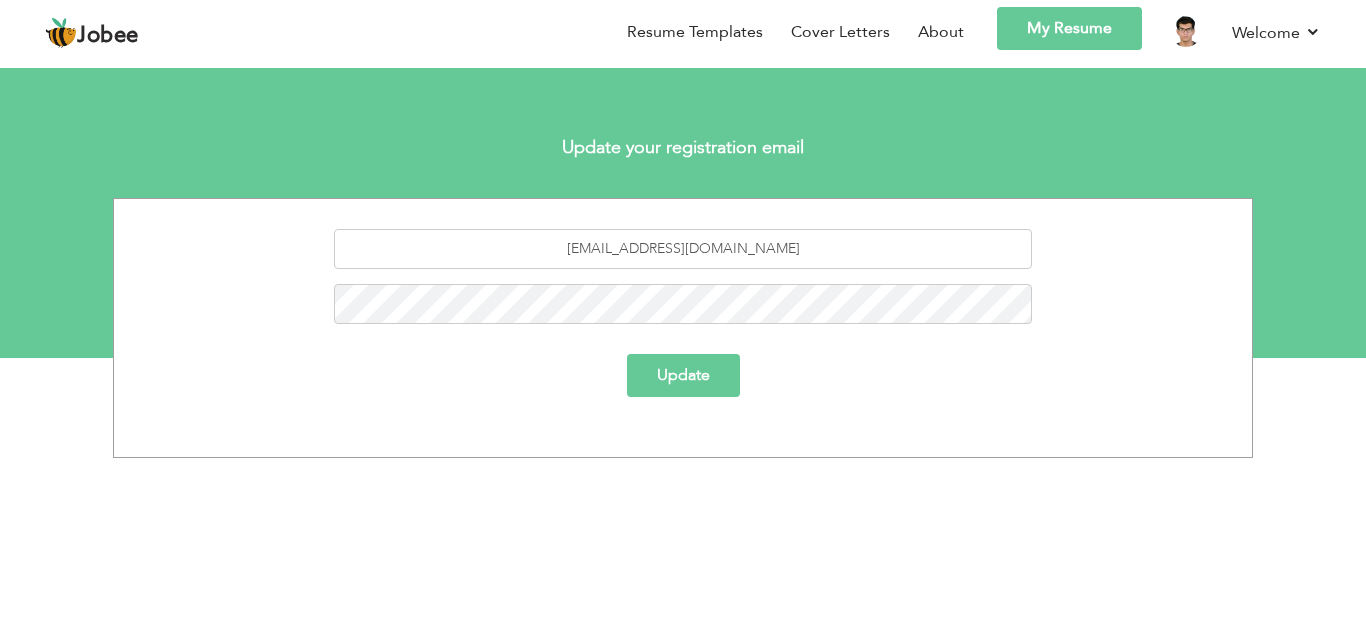 click on "Update" at bounding box center [683, 375] 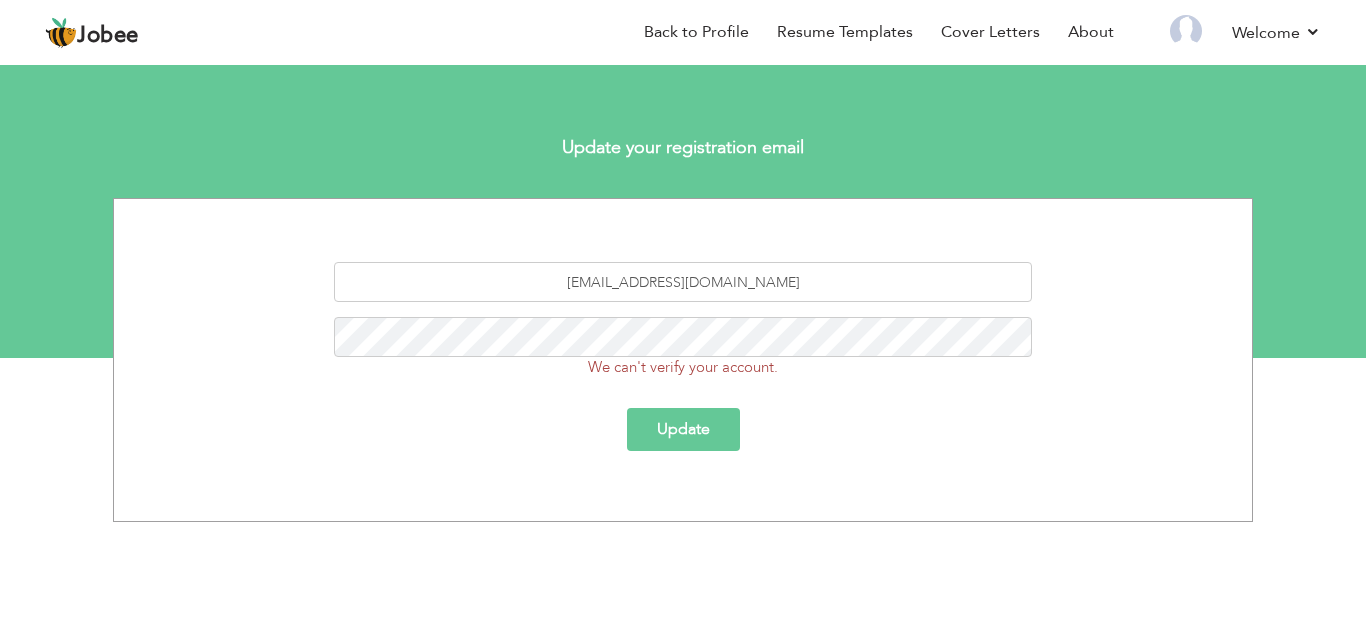 scroll, scrollTop: 0, scrollLeft: 0, axis: both 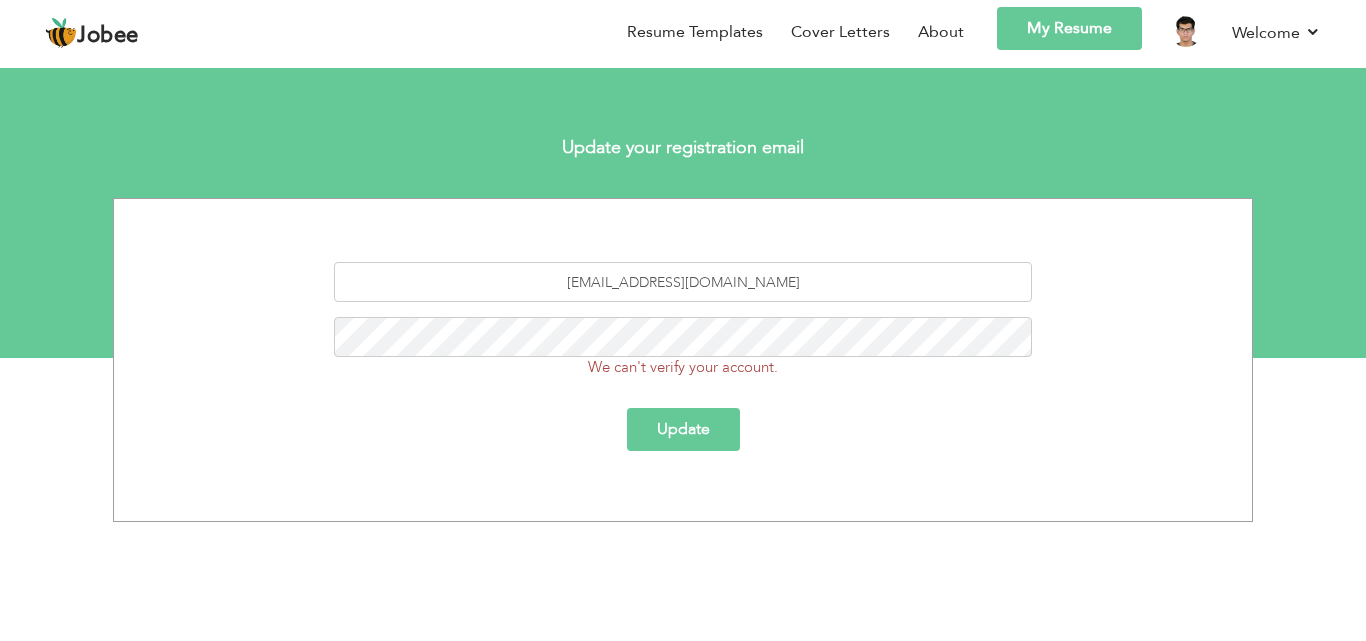 click on "hshaikhmuhammad@gmail.com
We can't verify your account.
Update" at bounding box center (683, 360) 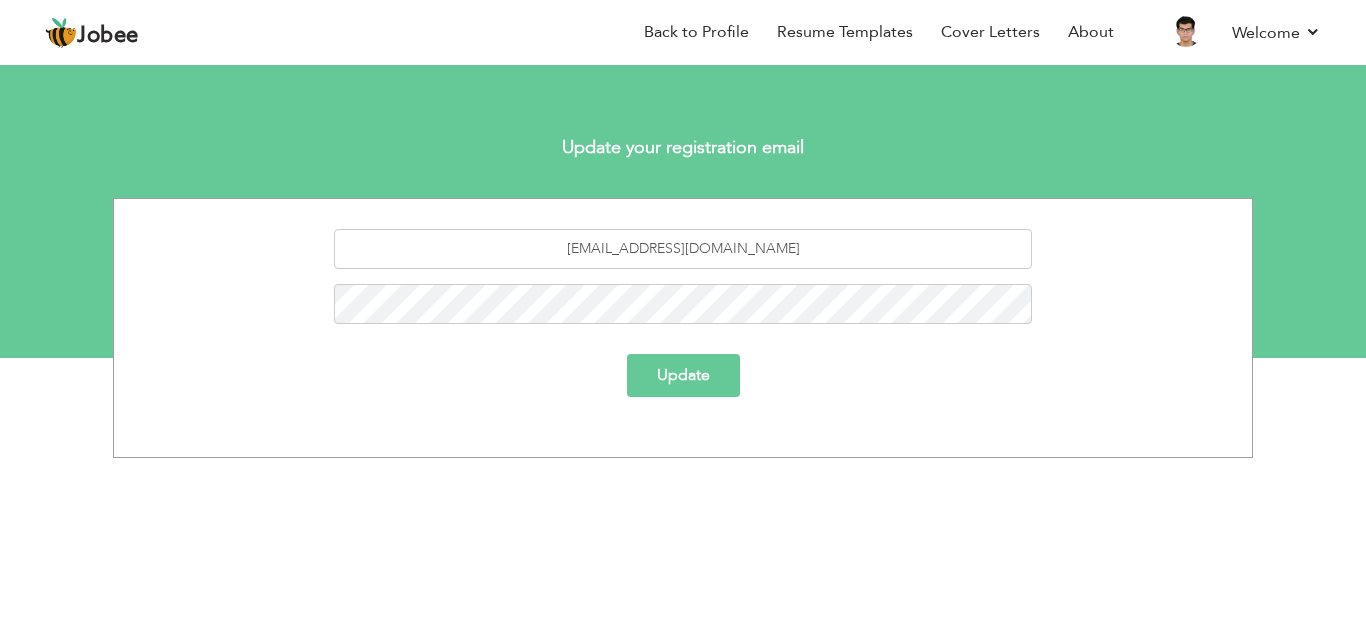 scroll, scrollTop: 0, scrollLeft: 0, axis: both 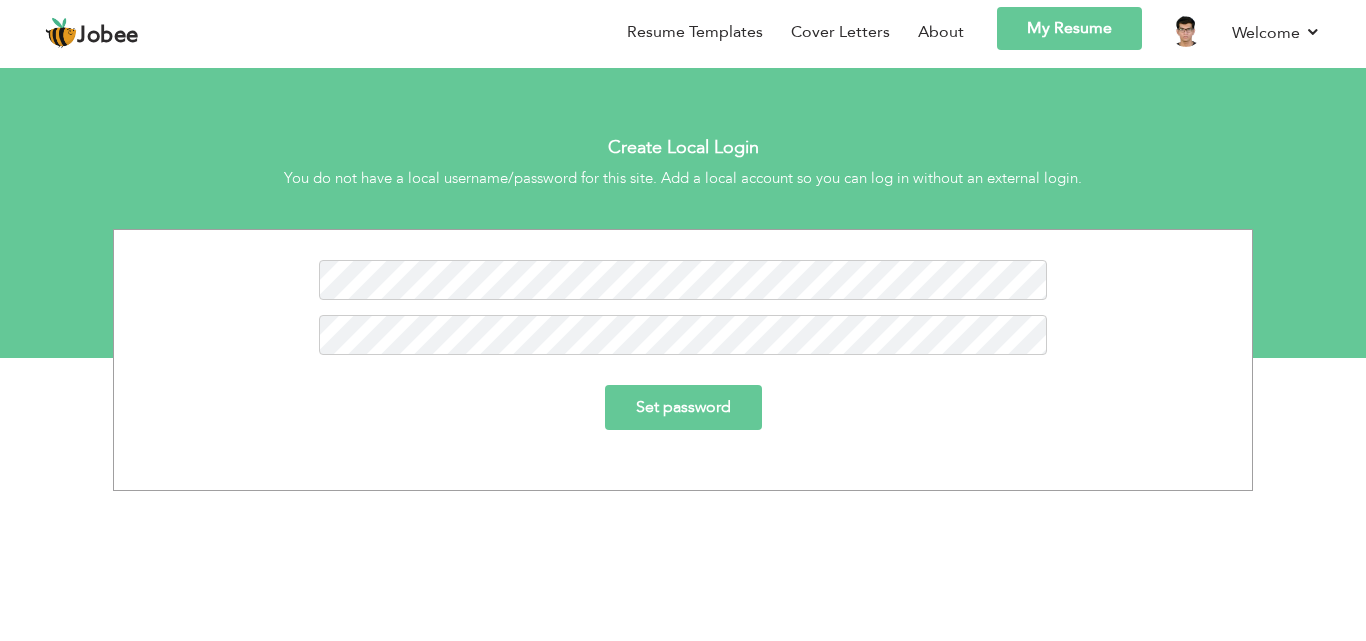 click on "Create Local Login
You do not have a local username/password for this site. Add a local
account so you can log in without an external login.
Set password" at bounding box center [683, 208] 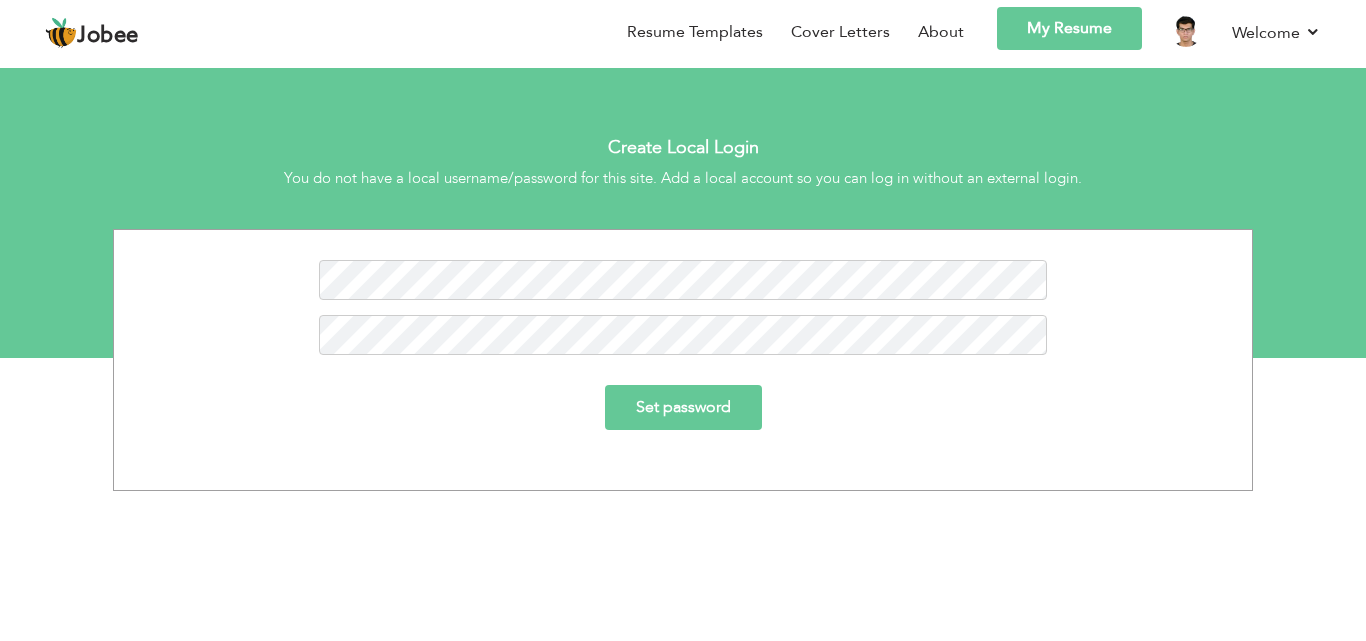 click on "Set password" at bounding box center (683, 407) 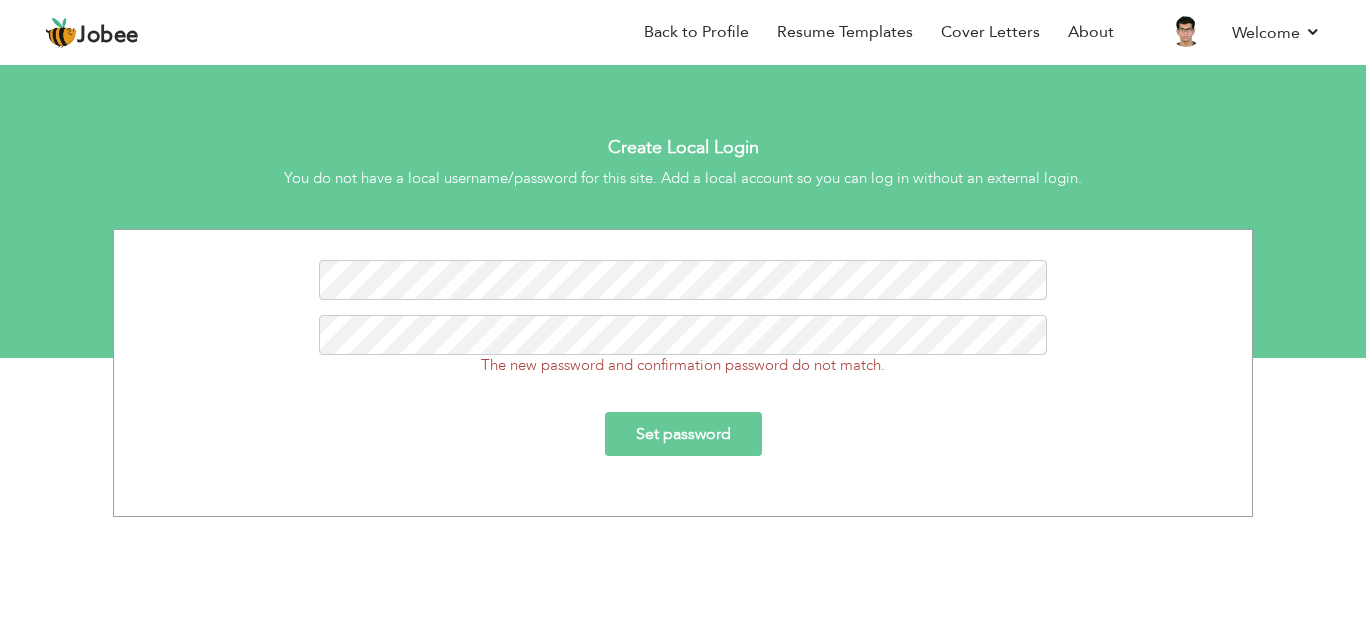 scroll, scrollTop: 0, scrollLeft: 0, axis: both 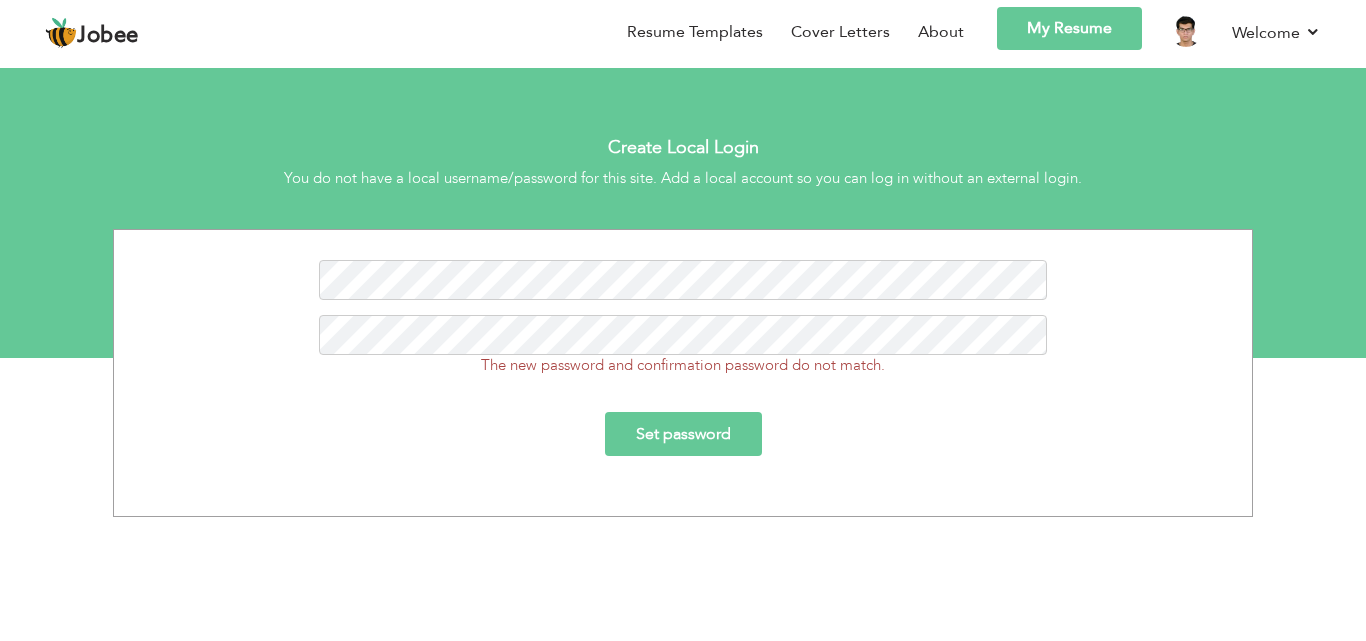 click at bounding box center (683, 287) 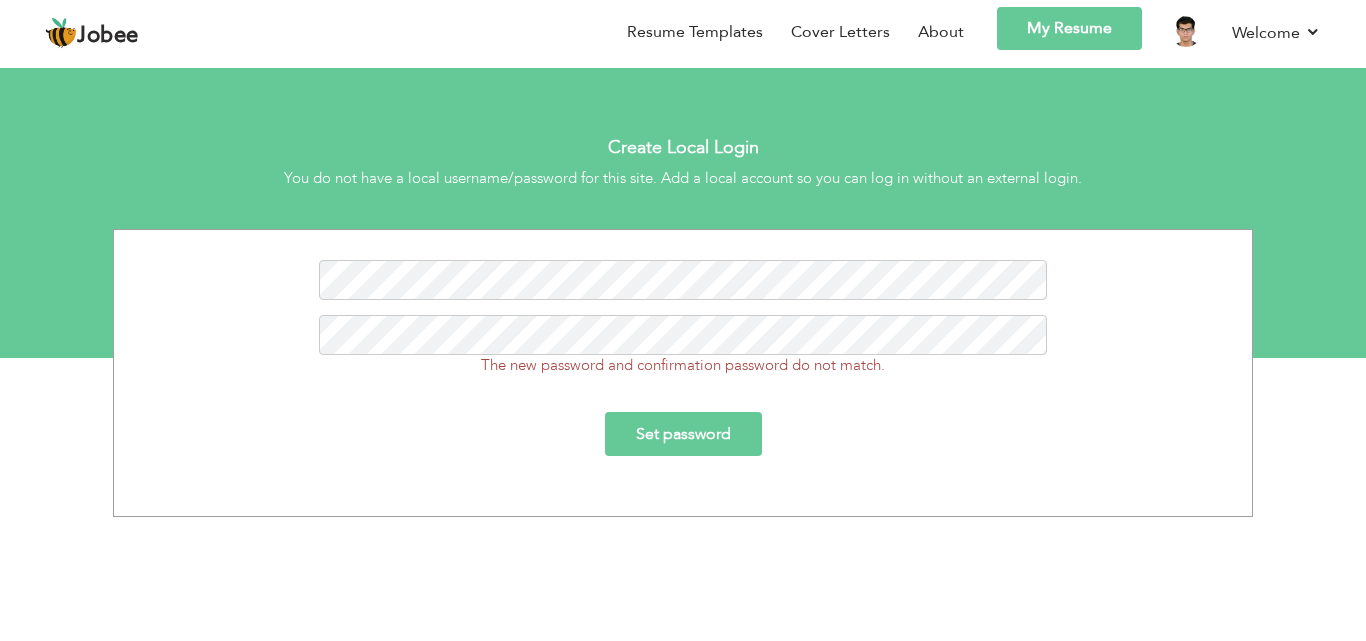 click on "Set password" at bounding box center [683, 434] 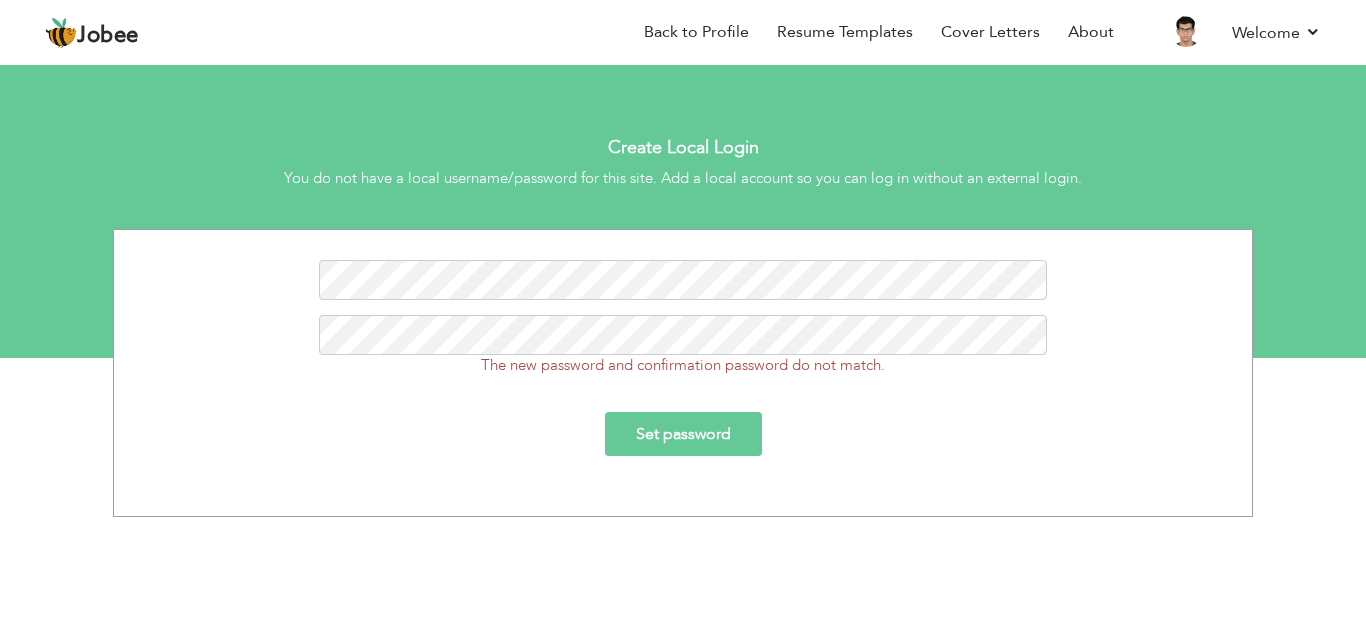 scroll, scrollTop: 0, scrollLeft: 0, axis: both 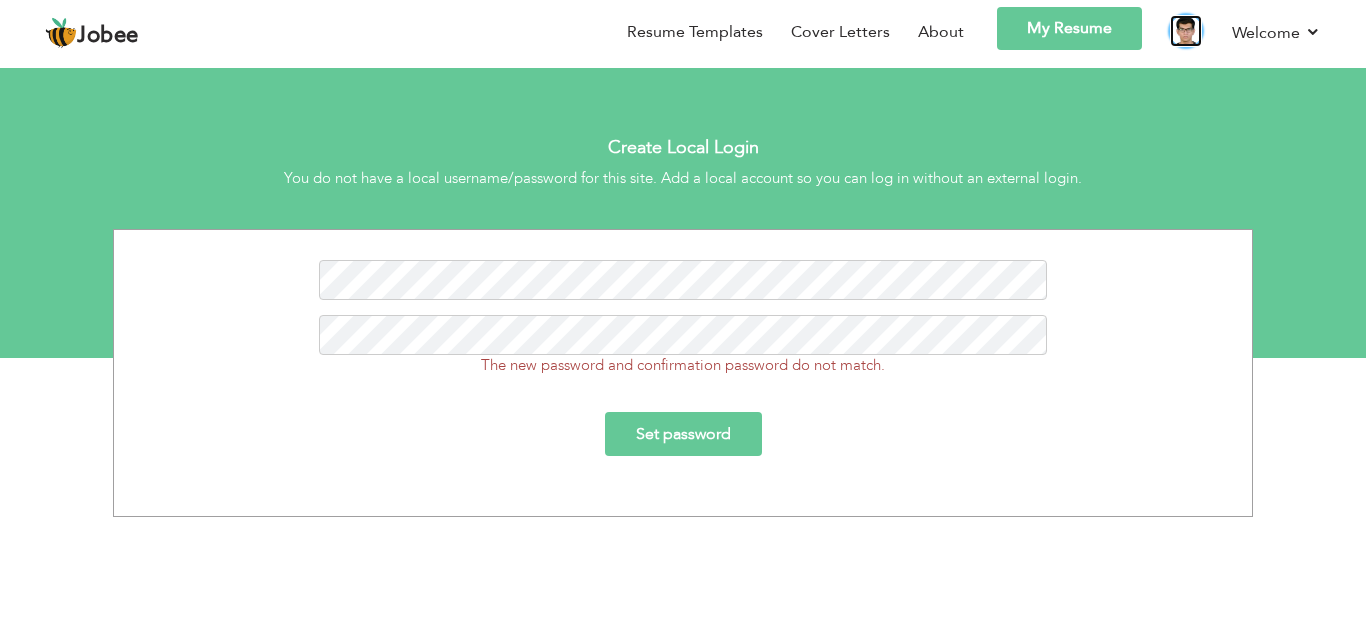 click at bounding box center [1186, 31] 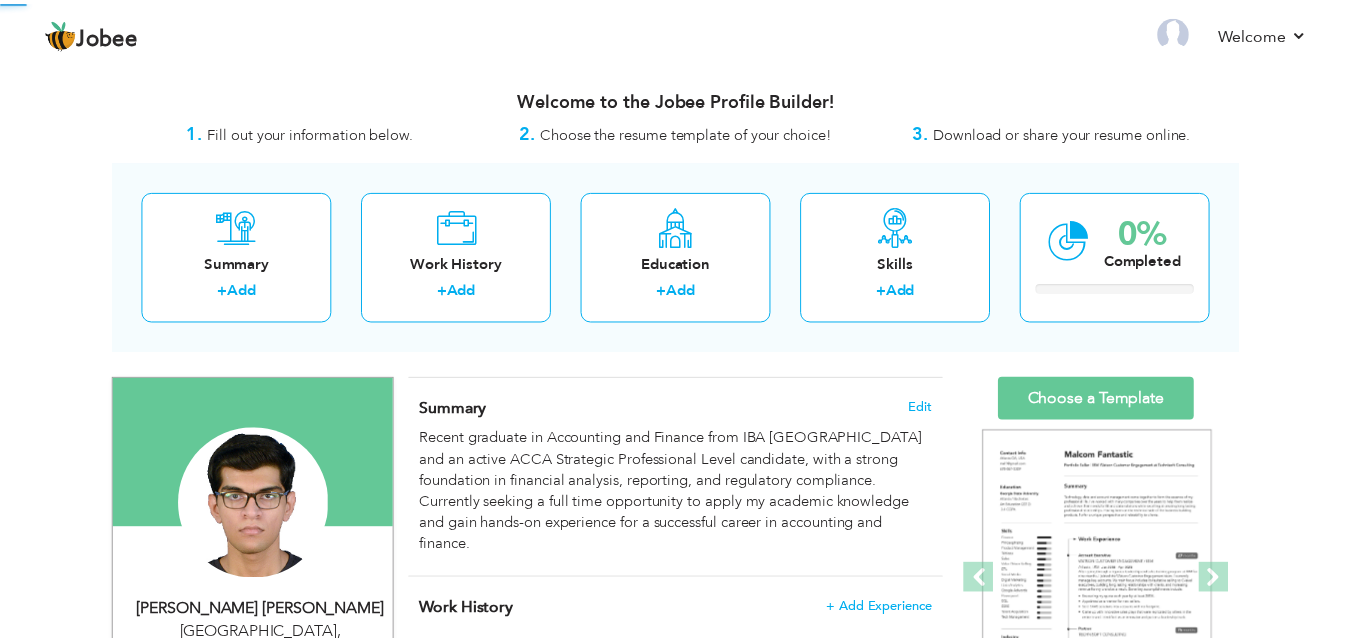 scroll, scrollTop: 0, scrollLeft: 0, axis: both 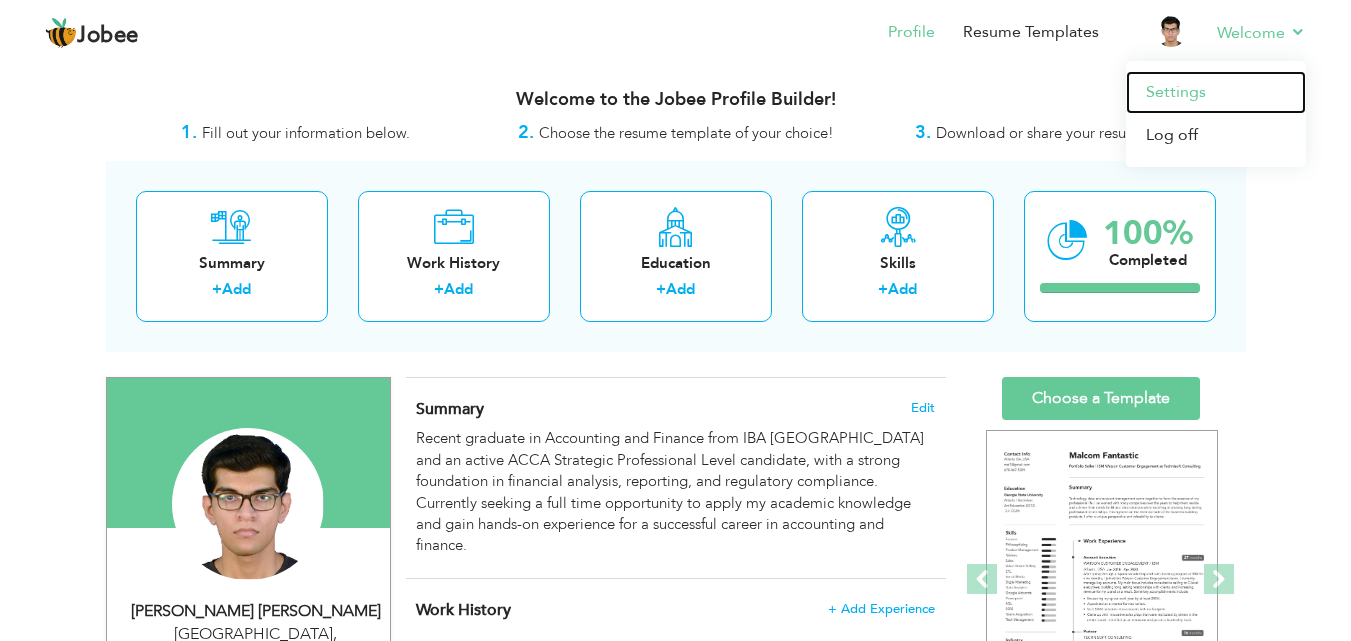 click on "Settings" at bounding box center [1216, 92] 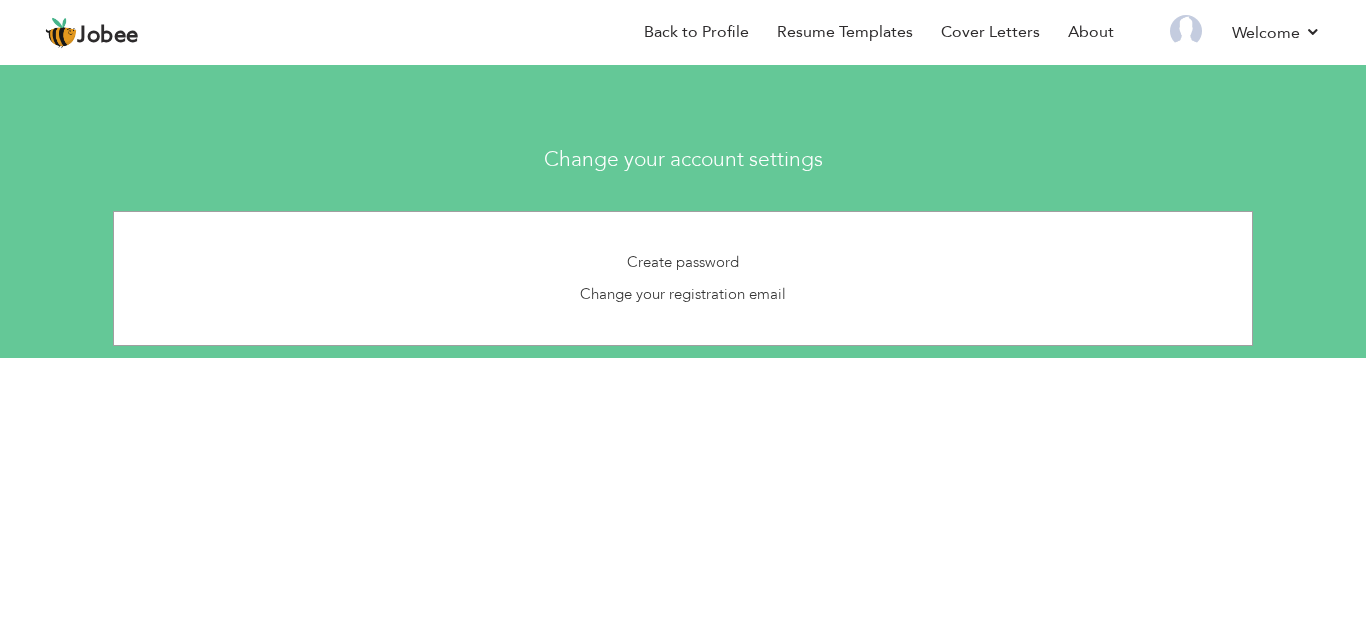 scroll, scrollTop: 0, scrollLeft: 0, axis: both 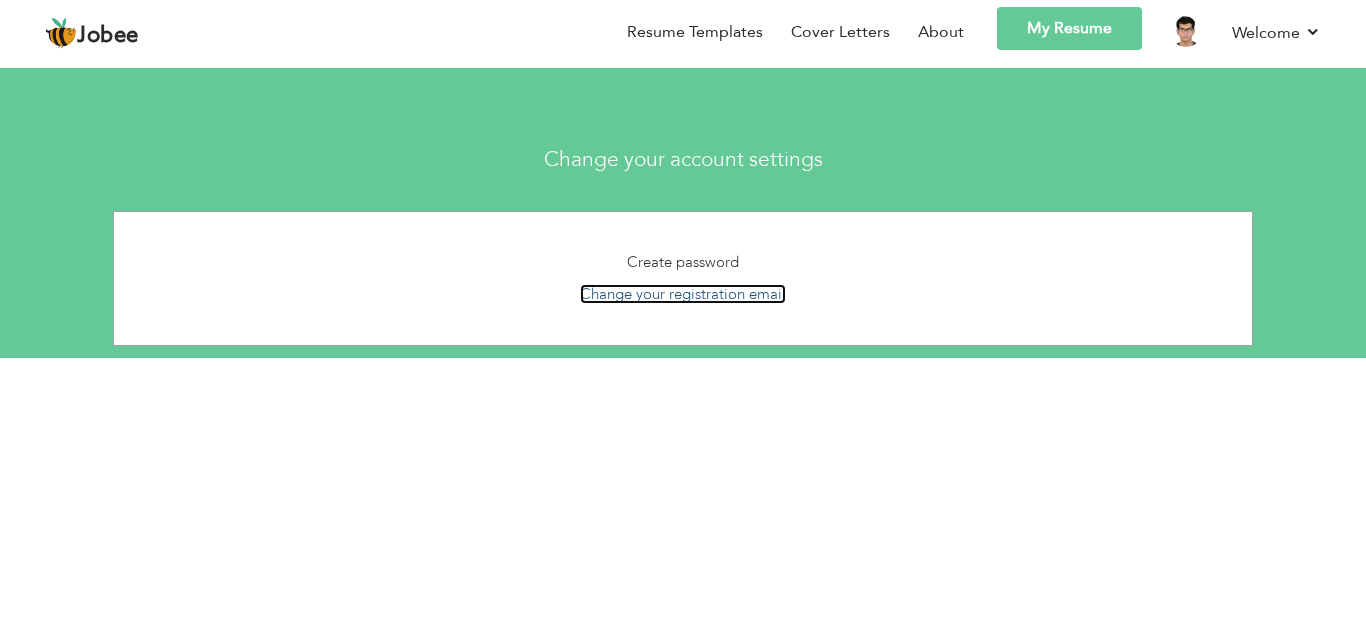 click on "Change your registration email" at bounding box center [683, 294] 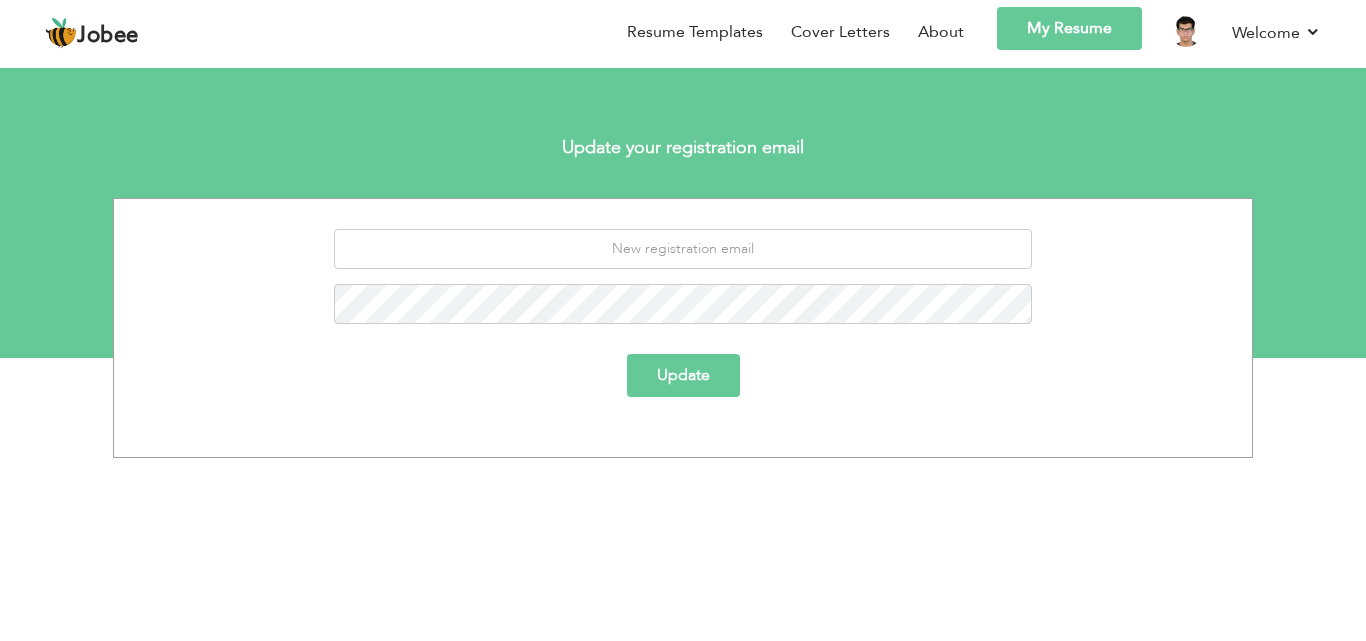 scroll, scrollTop: 0, scrollLeft: 0, axis: both 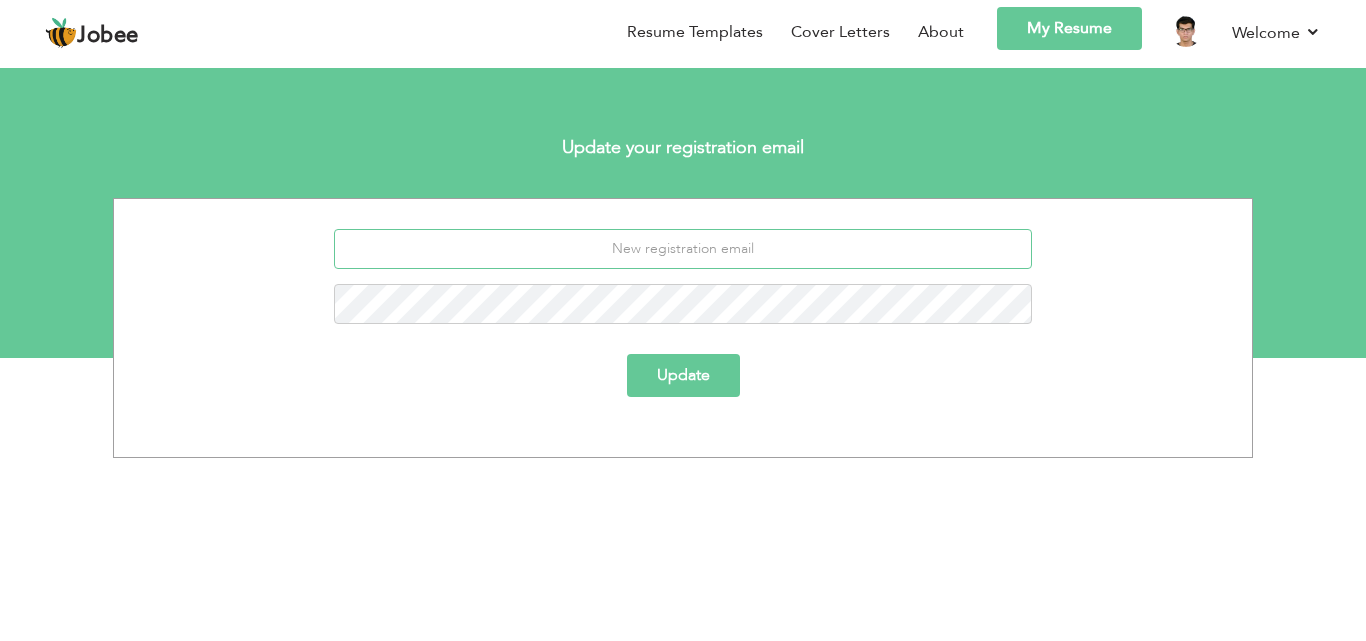 click at bounding box center (683, 249) 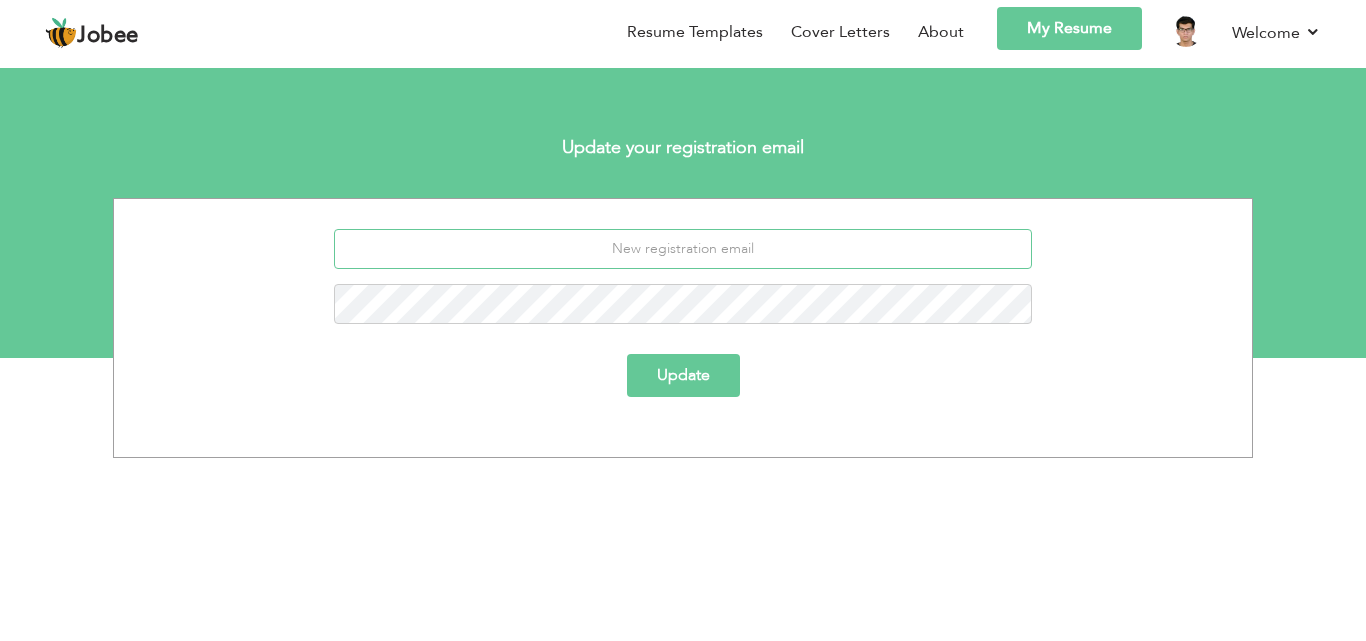 type on "[EMAIL_ADDRESS][DOMAIN_NAME]" 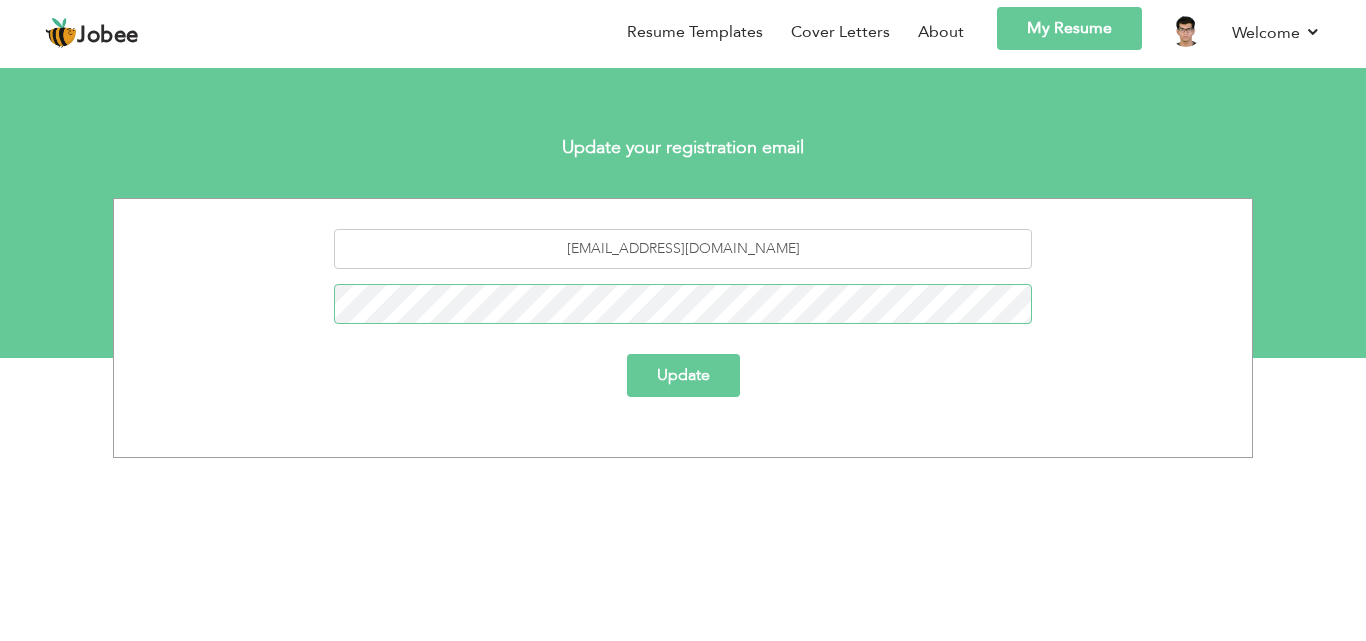 click on "Update" at bounding box center (683, 375) 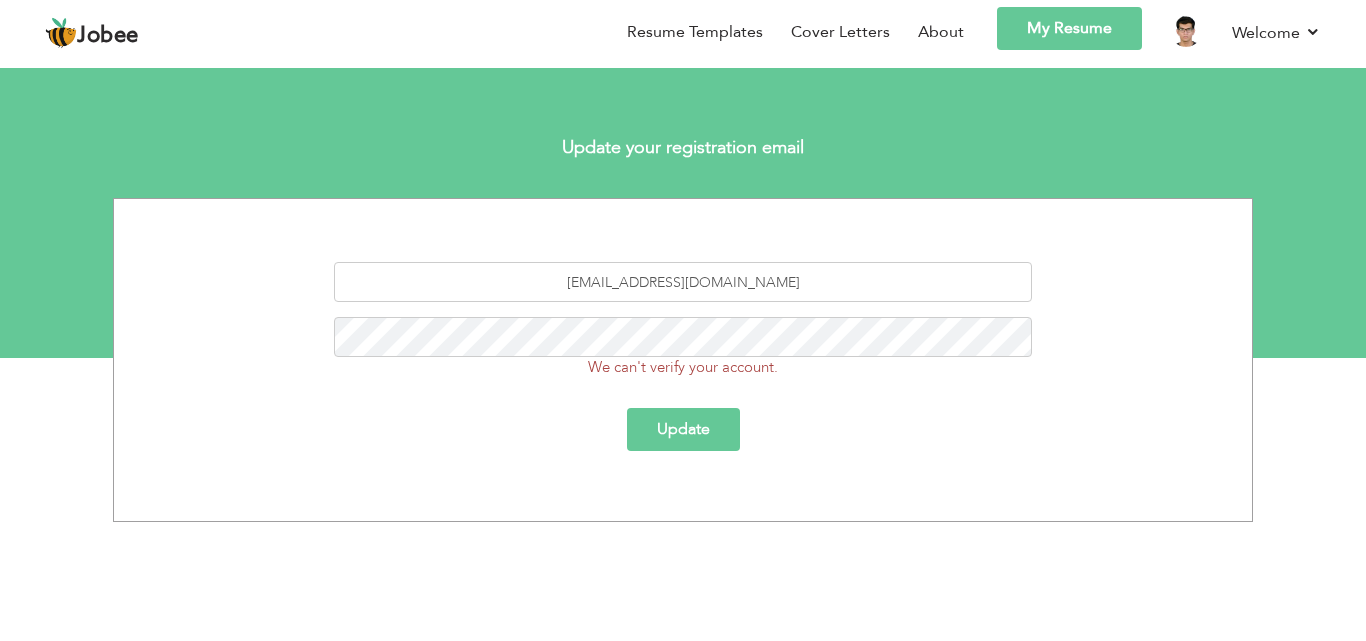 scroll, scrollTop: 0, scrollLeft: 0, axis: both 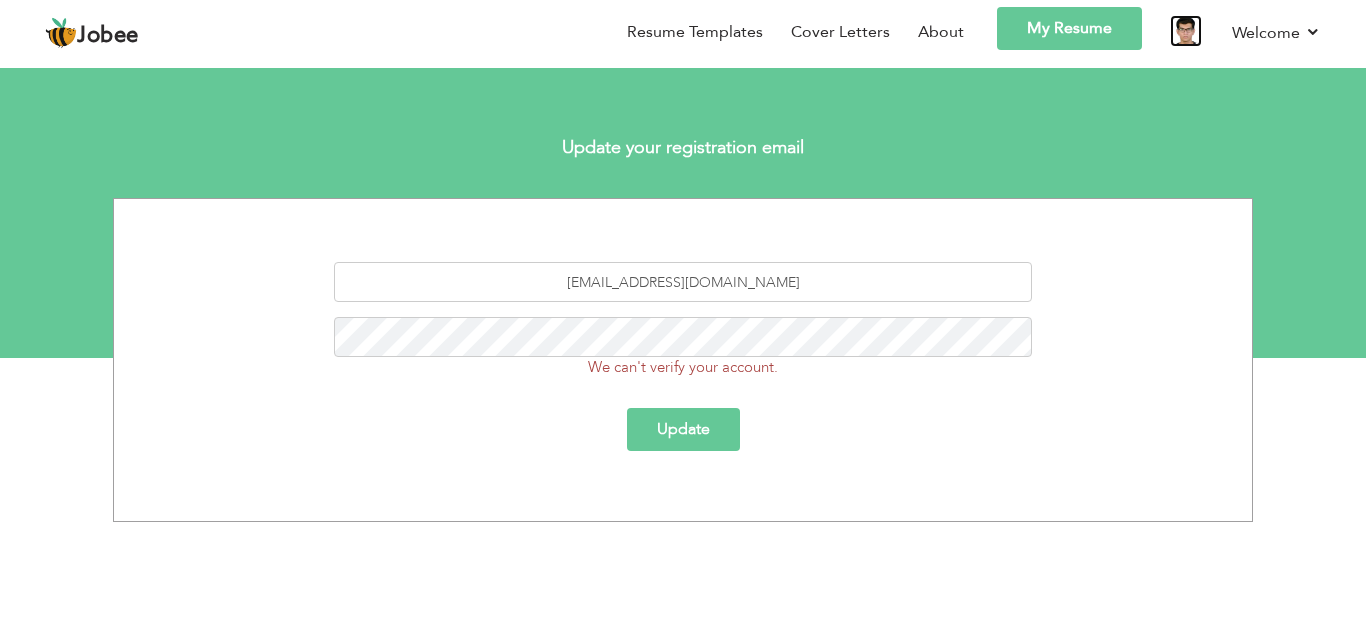click at bounding box center [1186, 31] 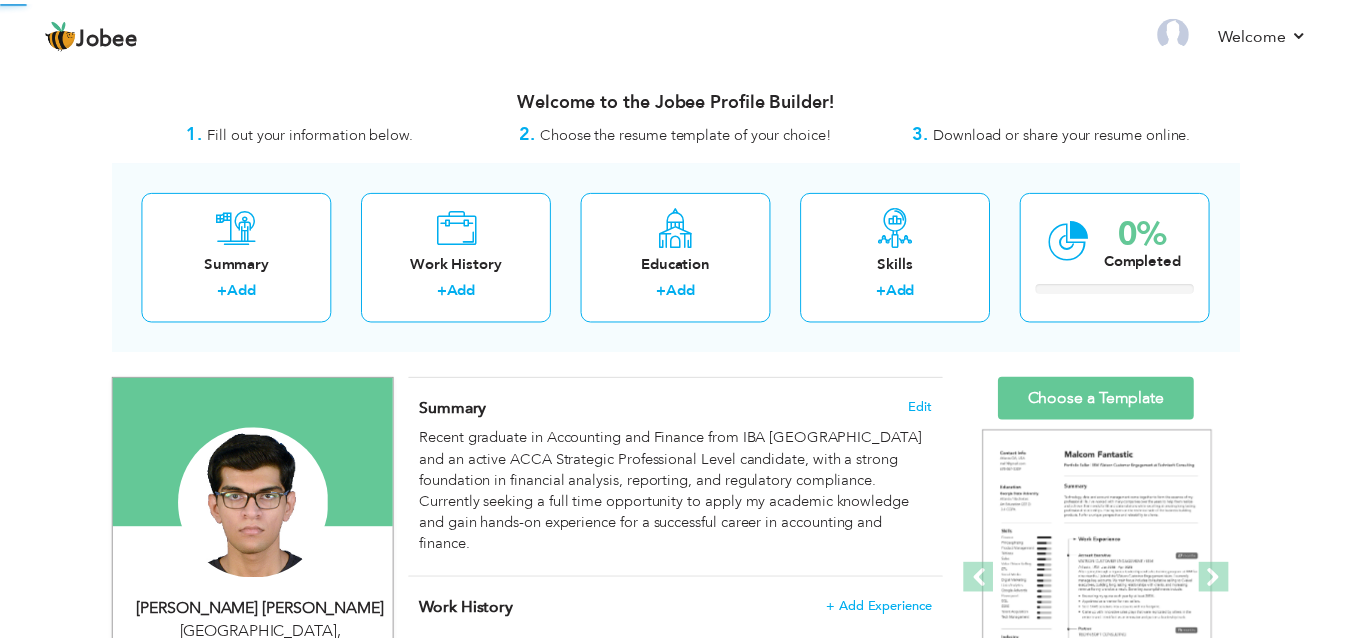 scroll, scrollTop: 0, scrollLeft: 0, axis: both 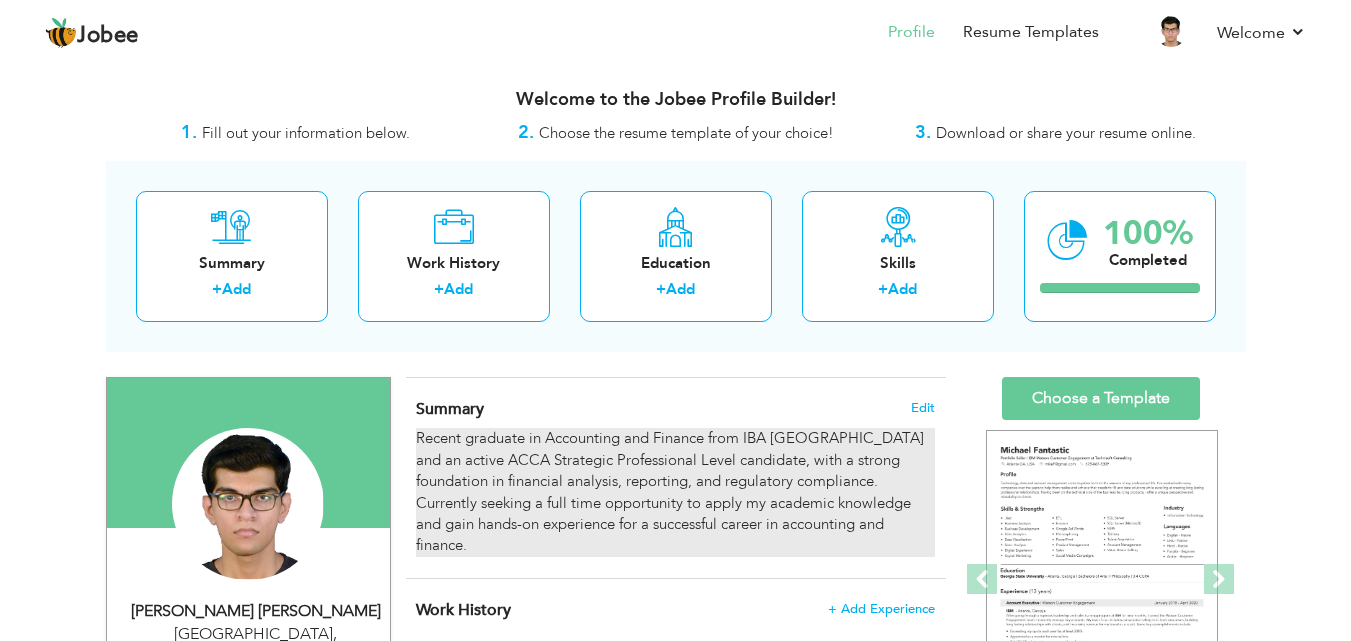 click on "Recent graduate in Accounting and Finance from IBA [GEOGRAPHIC_DATA] and an active ACCA Strategic Professional Level candidate, with a strong foundation in financial analysis, reporting, and regulatory compliance. Currently seeking a full time opportunity to apply my academic knowledge and gain hands-on experience for a successful career in accounting and finance." at bounding box center [675, 492] 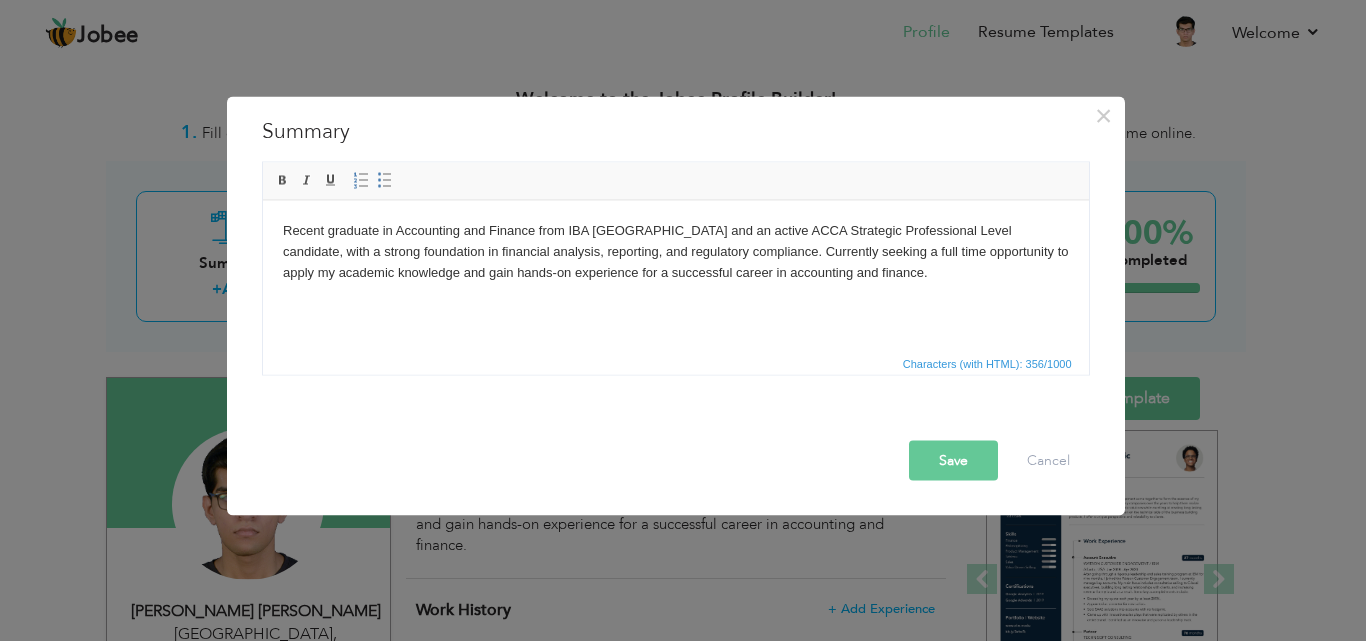 click on "Save
Cancel" at bounding box center [676, 442] 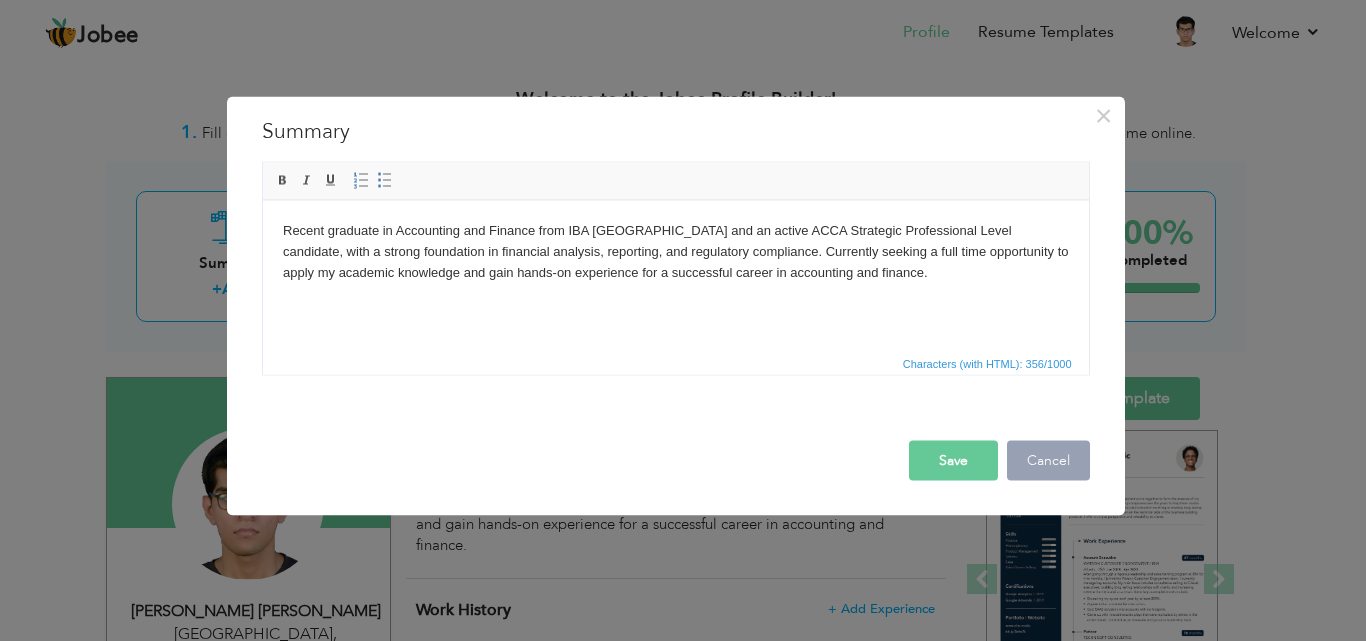 click on "Cancel" at bounding box center [1048, 460] 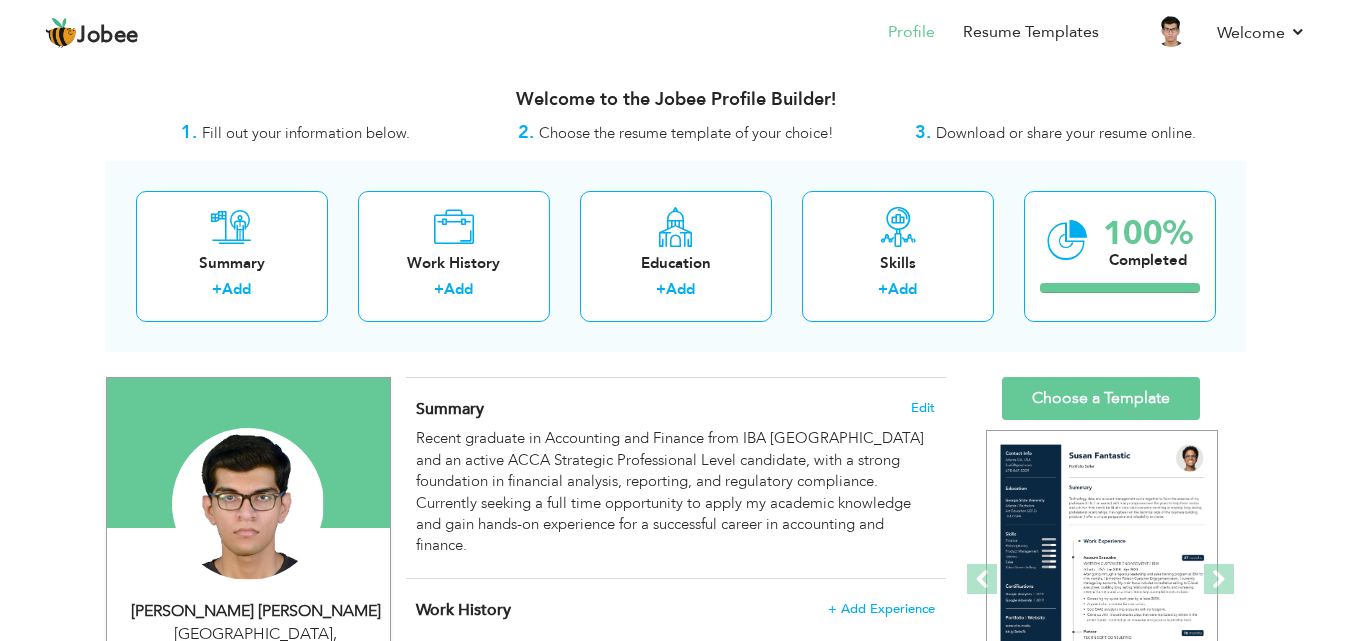 click on "View Resume
Export PDF
Profile
Summary
Public Link
Experience
Education
Awards
Work Histroy
Projects
Certifications
Skills
Preferred Job City" at bounding box center [675, 972] 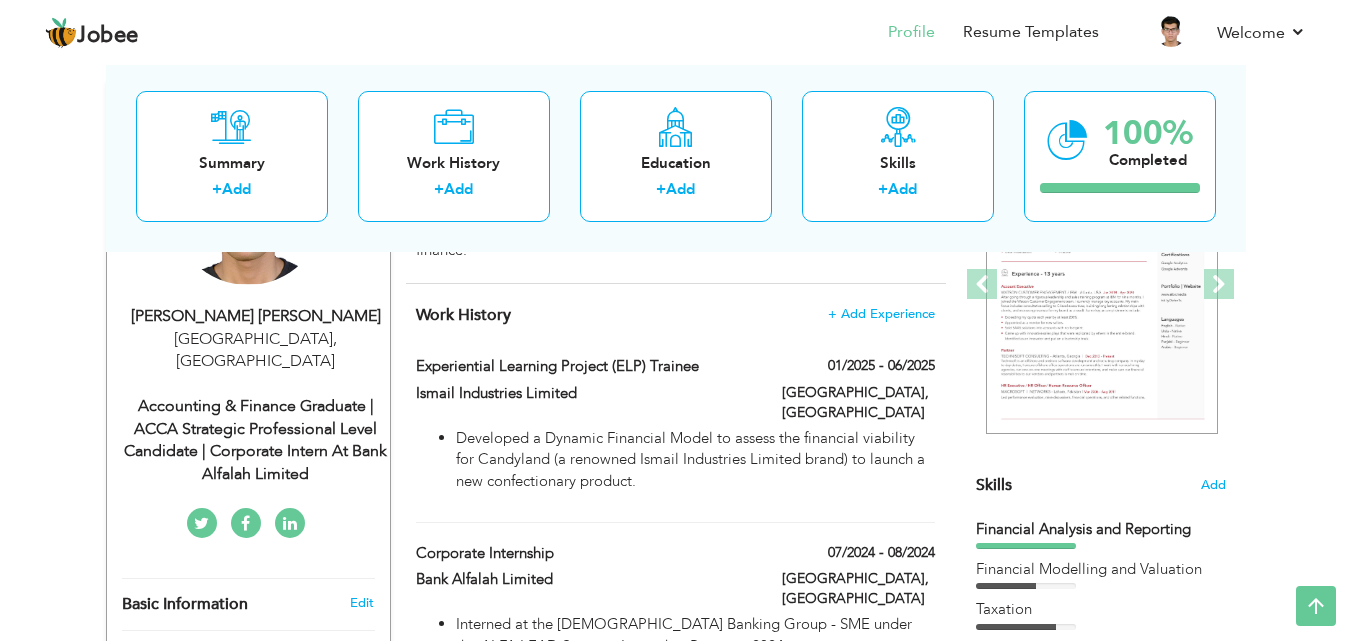 scroll, scrollTop: 0, scrollLeft: 0, axis: both 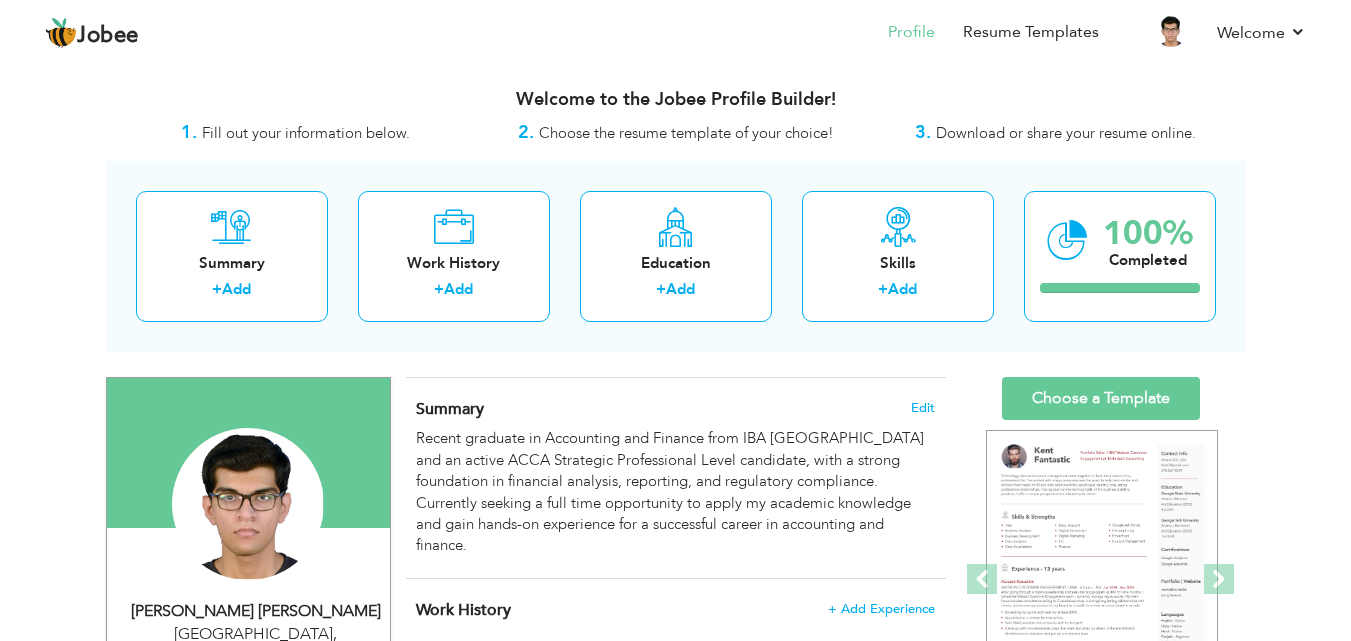 click on "View Resume
Export PDF
Profile
Summary
Public Link
Experience
Education
Awards
Work Histroy
Projects
Certifications
Skills
Preferred Job City" at bounding box center (675, 972) 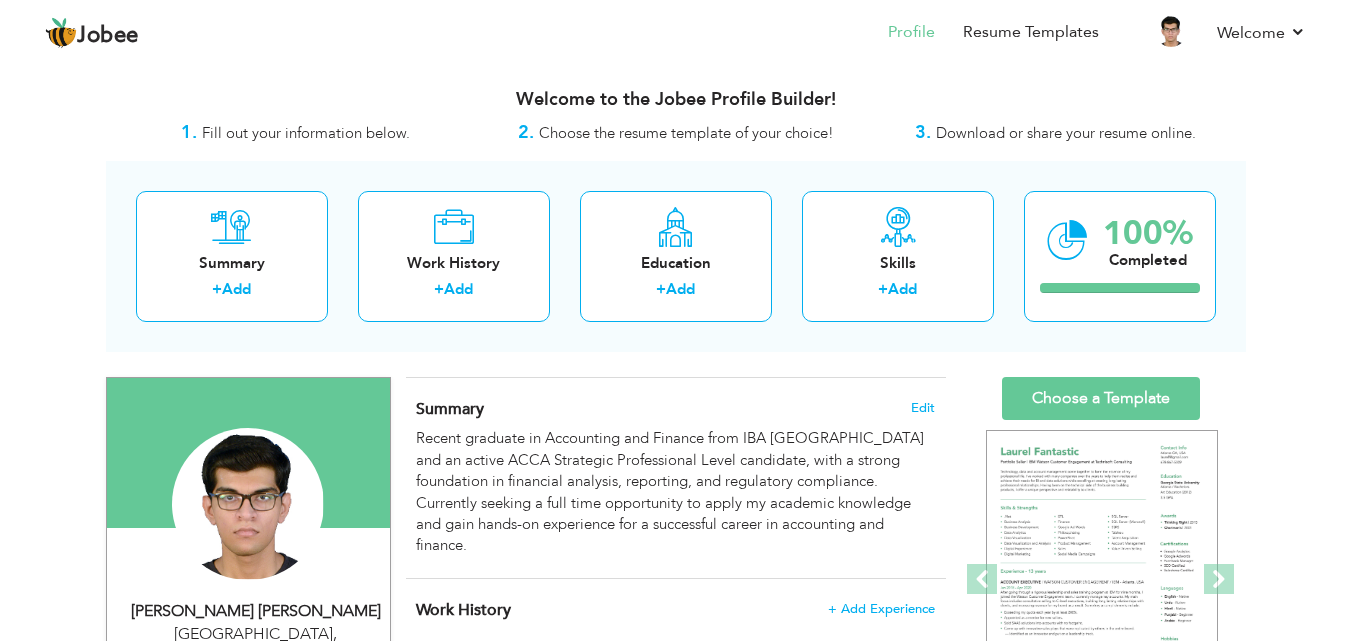 click on "Jobee
Profile
Resume Templates
Resume Templates
Cover Letters
About
My Resume
Welcome
Settings
Log off
Resume Created" at bounding box center (675, 32) 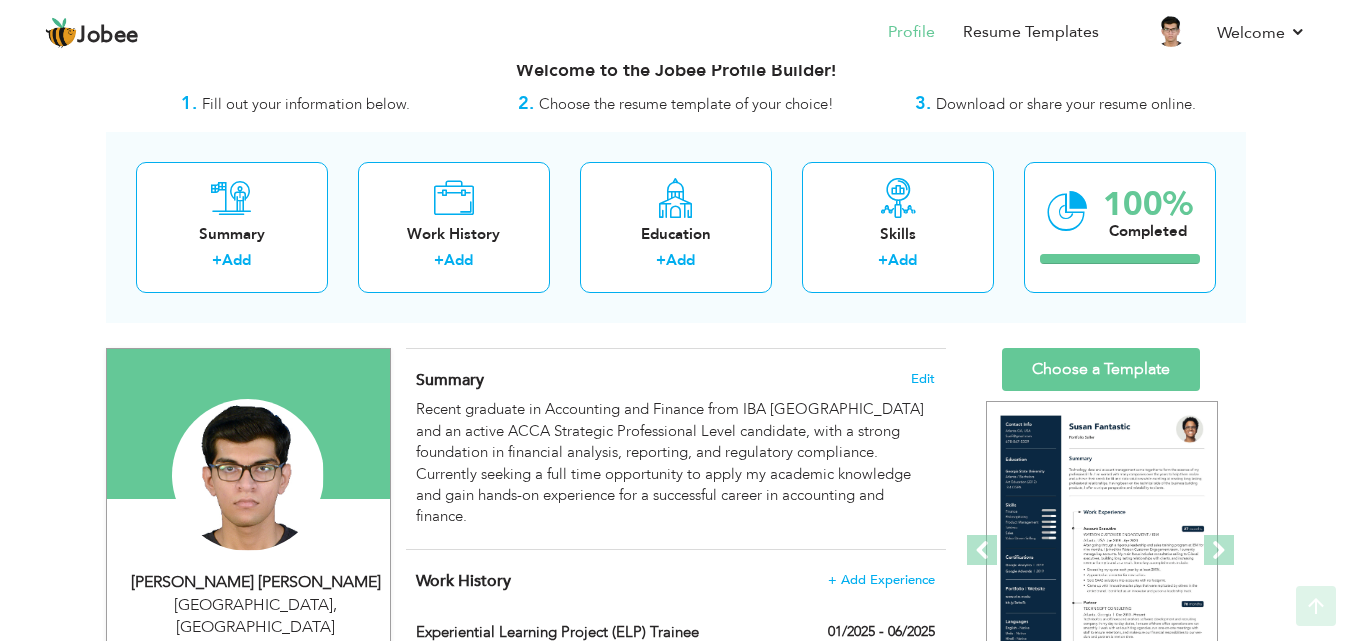 scroll, scrollTop: 0, scrollLeft: 0, axis: both 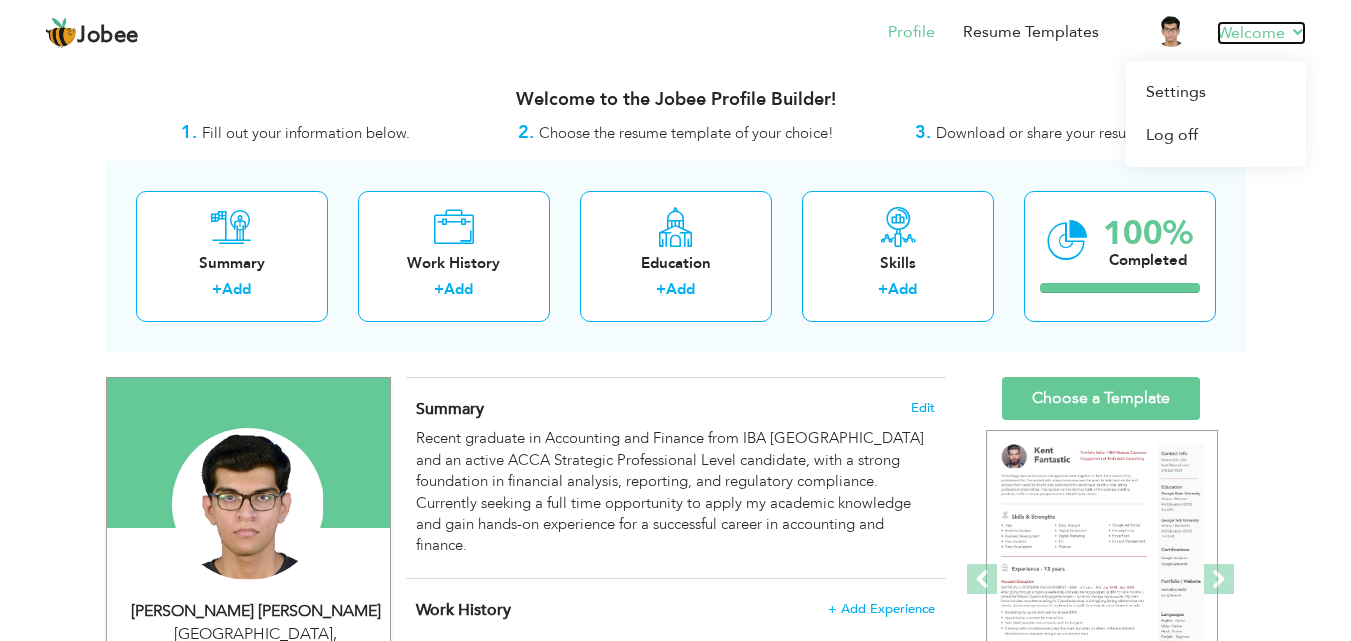 click on "Welcome" at bounding box center (1261, 33) 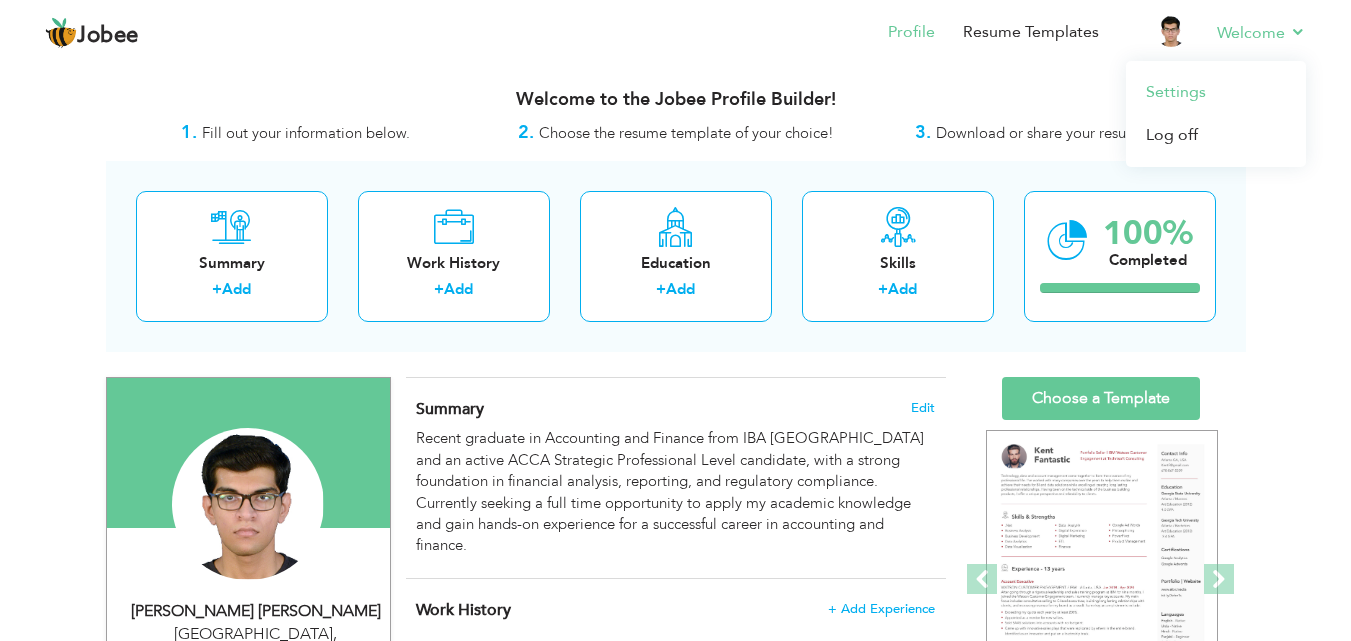 click on "Settings
Log off" at bounding box center [1216, 114] 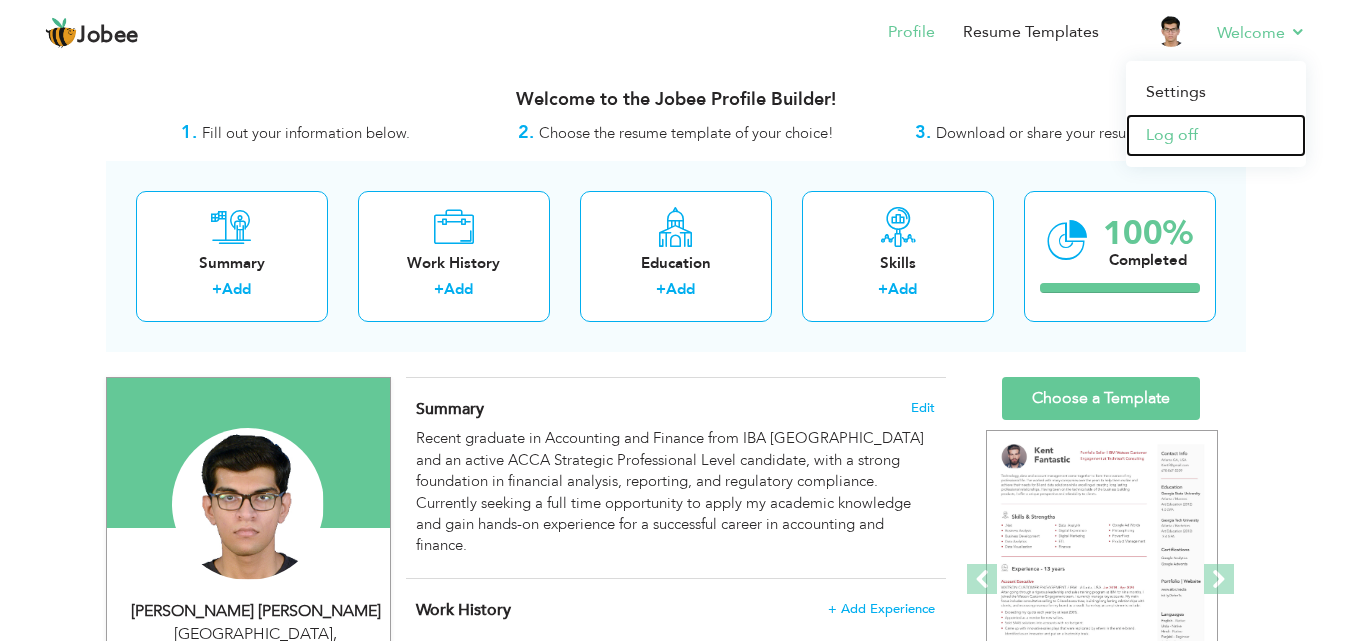 click on "Log off" at bounding box center [1216, 135] 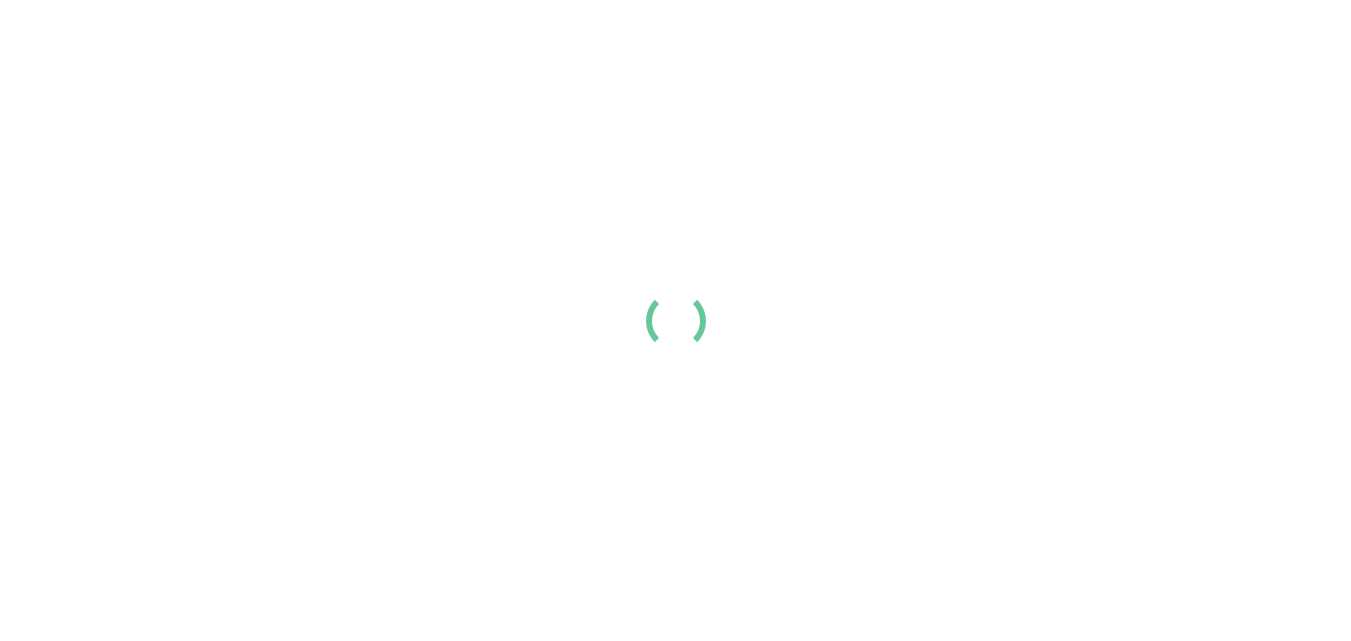 scroll, scrollTop: 0, scrollLeft: 0, axis: both 